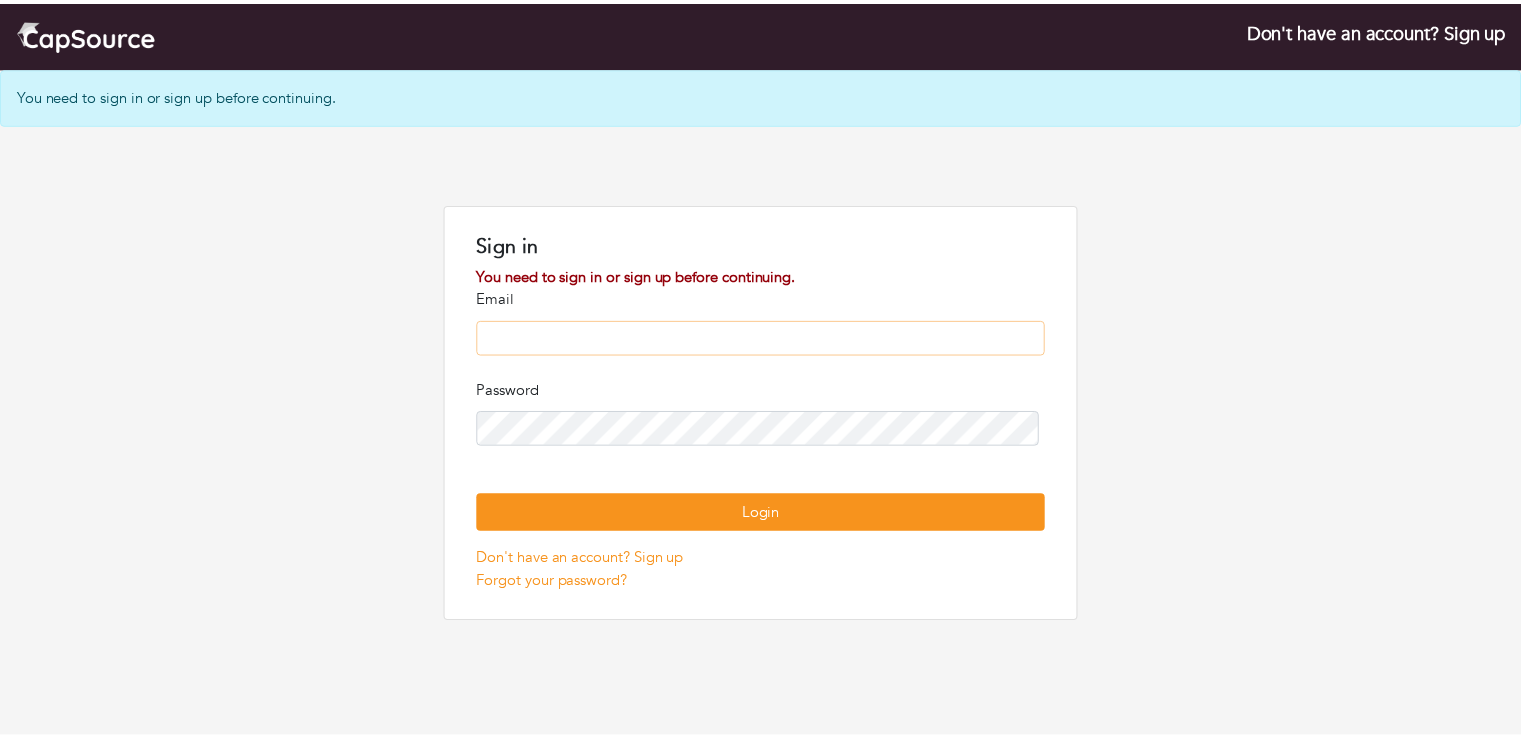 scroll, scrollTop: 0, scrollLeft: 0, axis: both 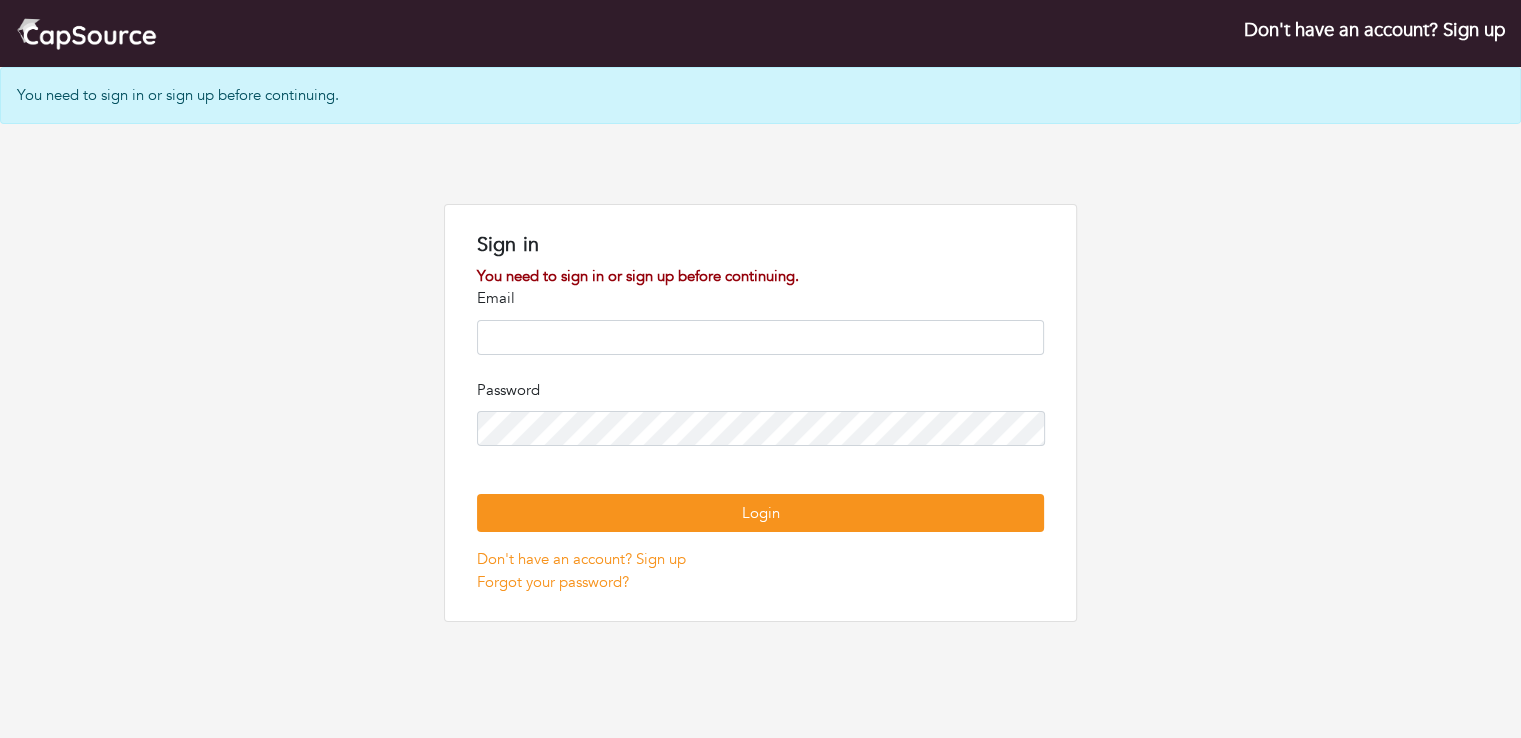 click on "Don't have an account? Sign up" at bounding box center [1374, 30] 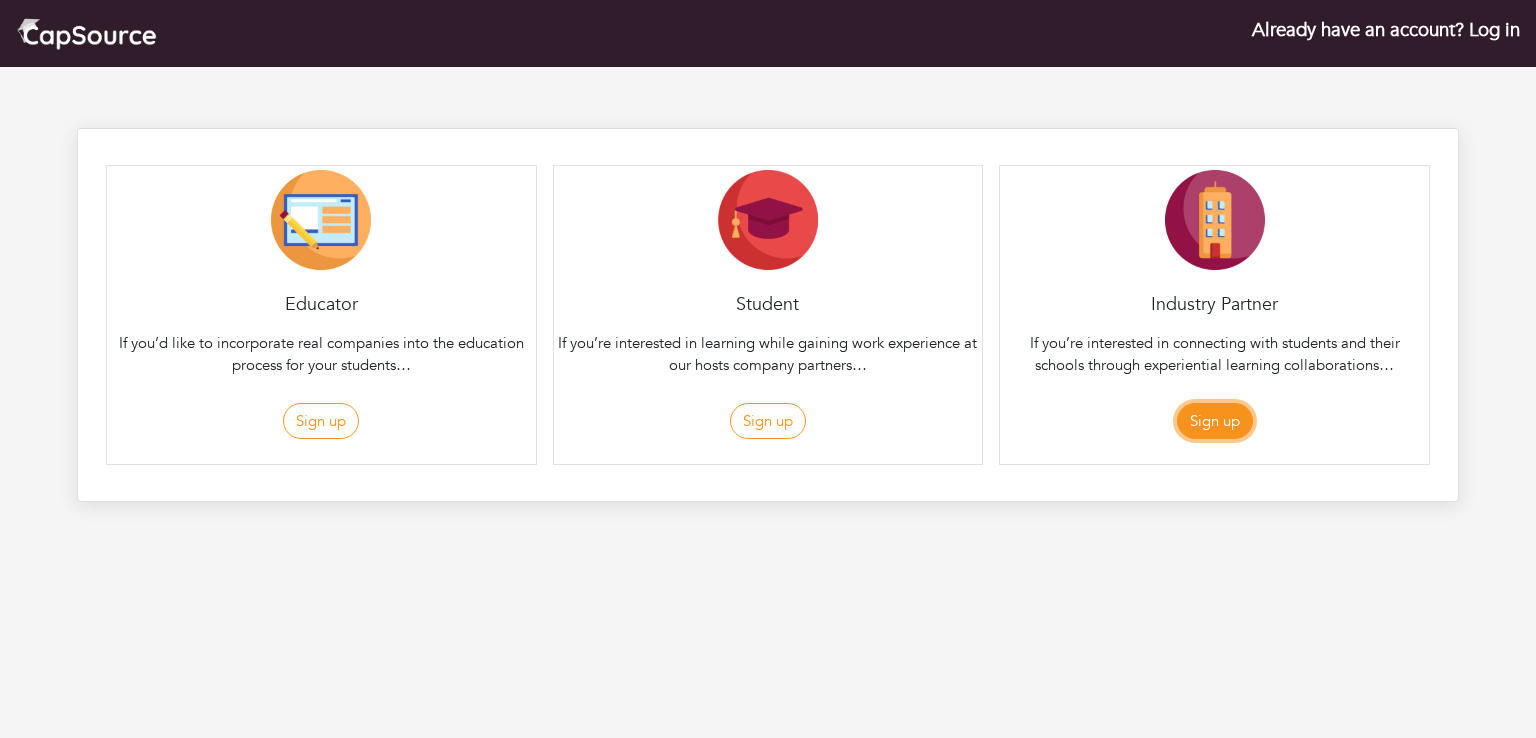 click on "Sign up" at bounding box center [1215, 421] 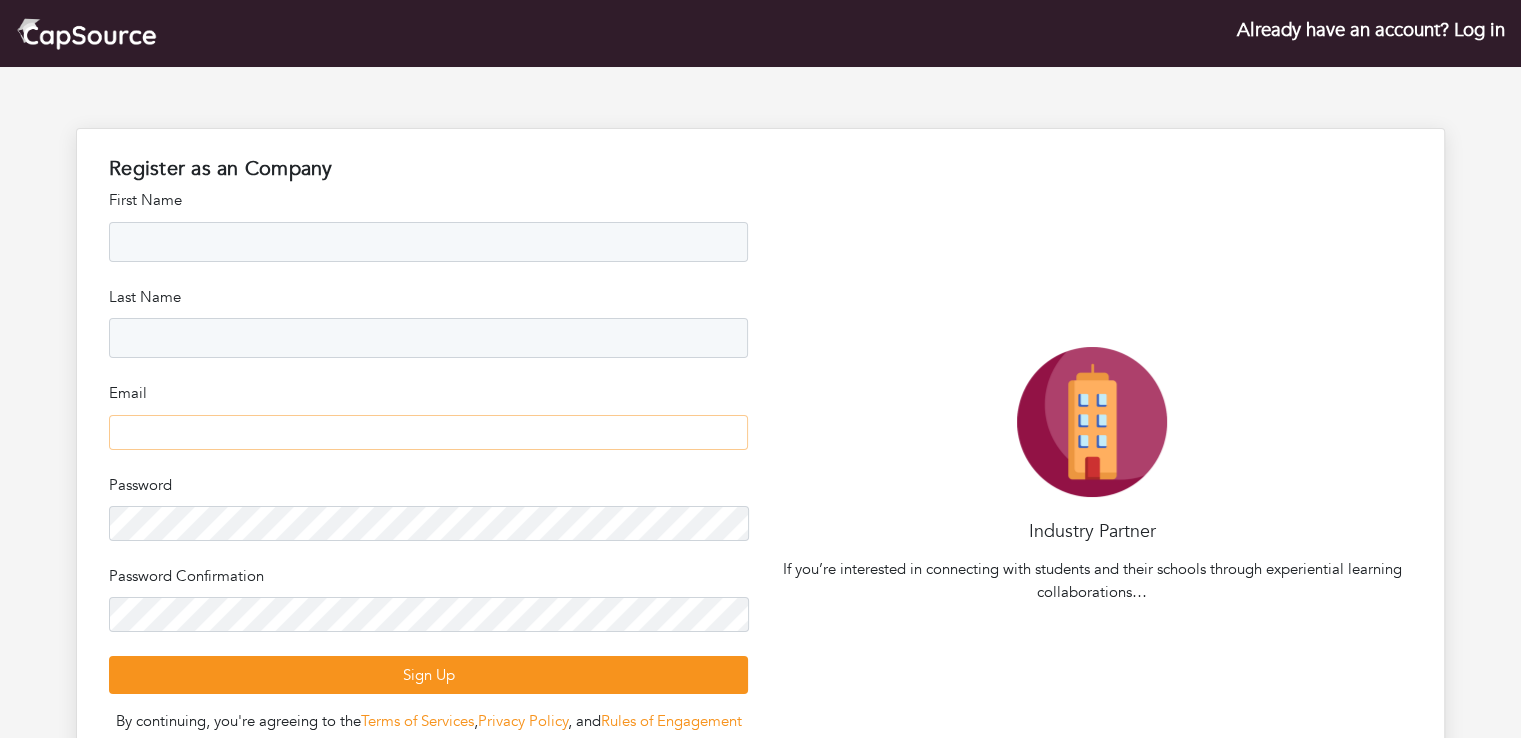 click at bounding box center (428, 432) 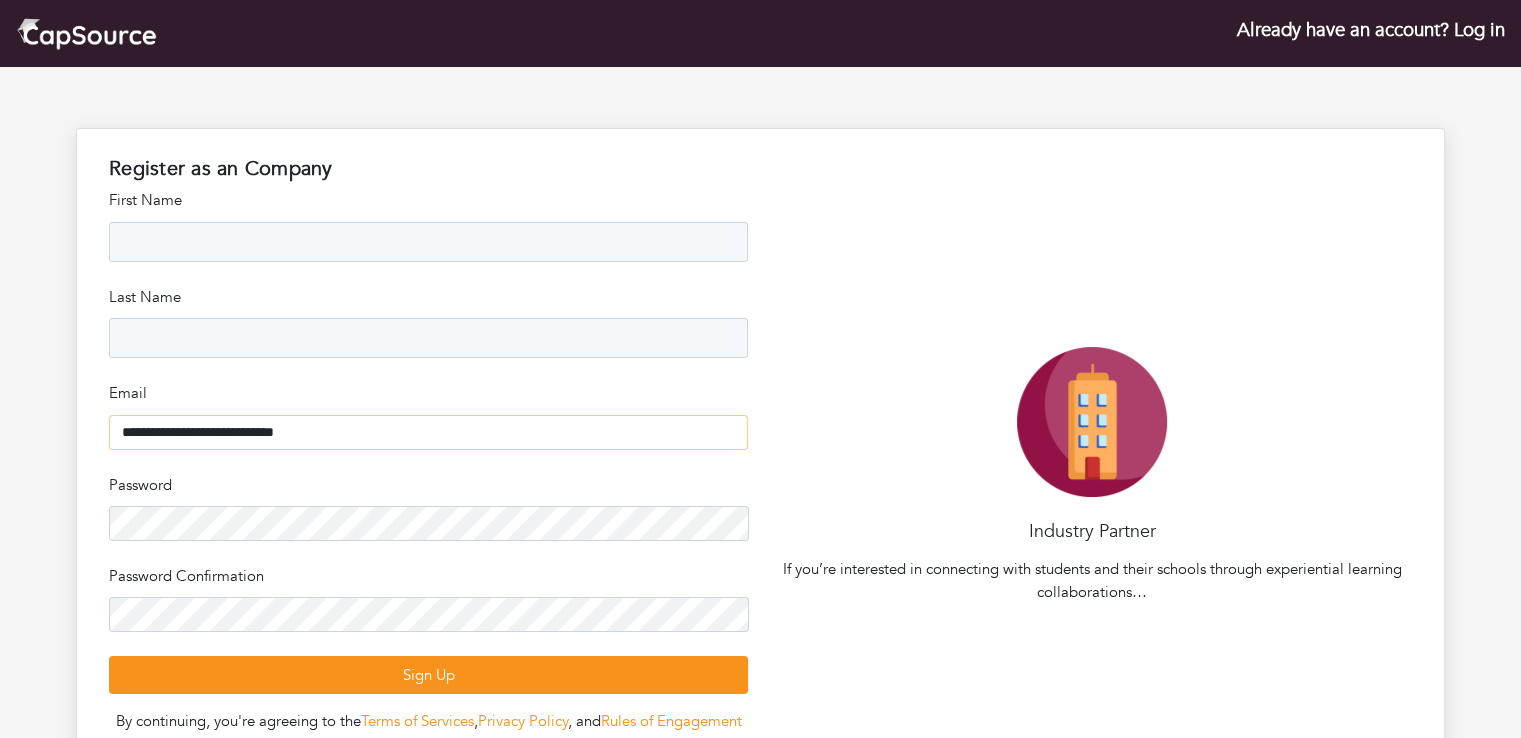 type on "**********" 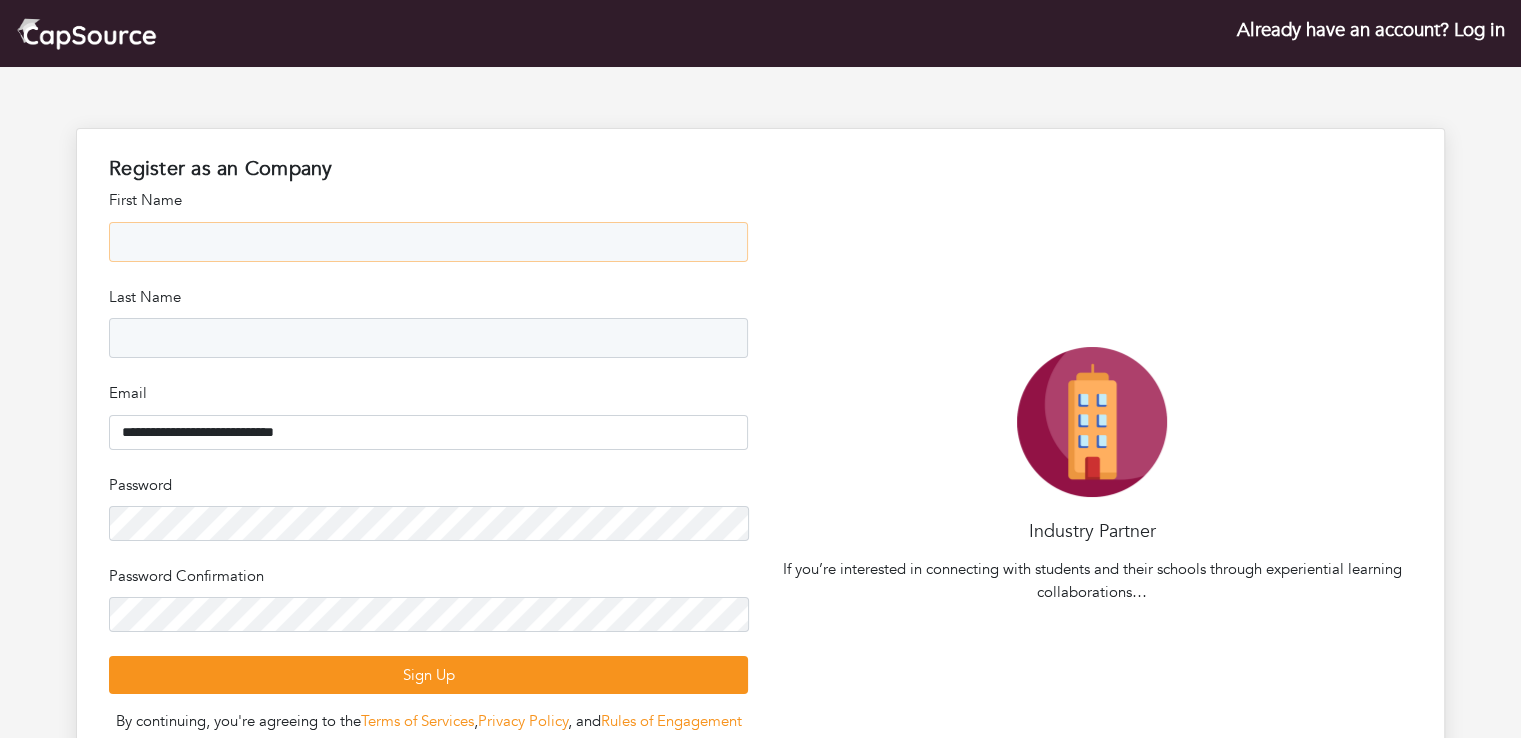 click at bounding box center [428, 242] 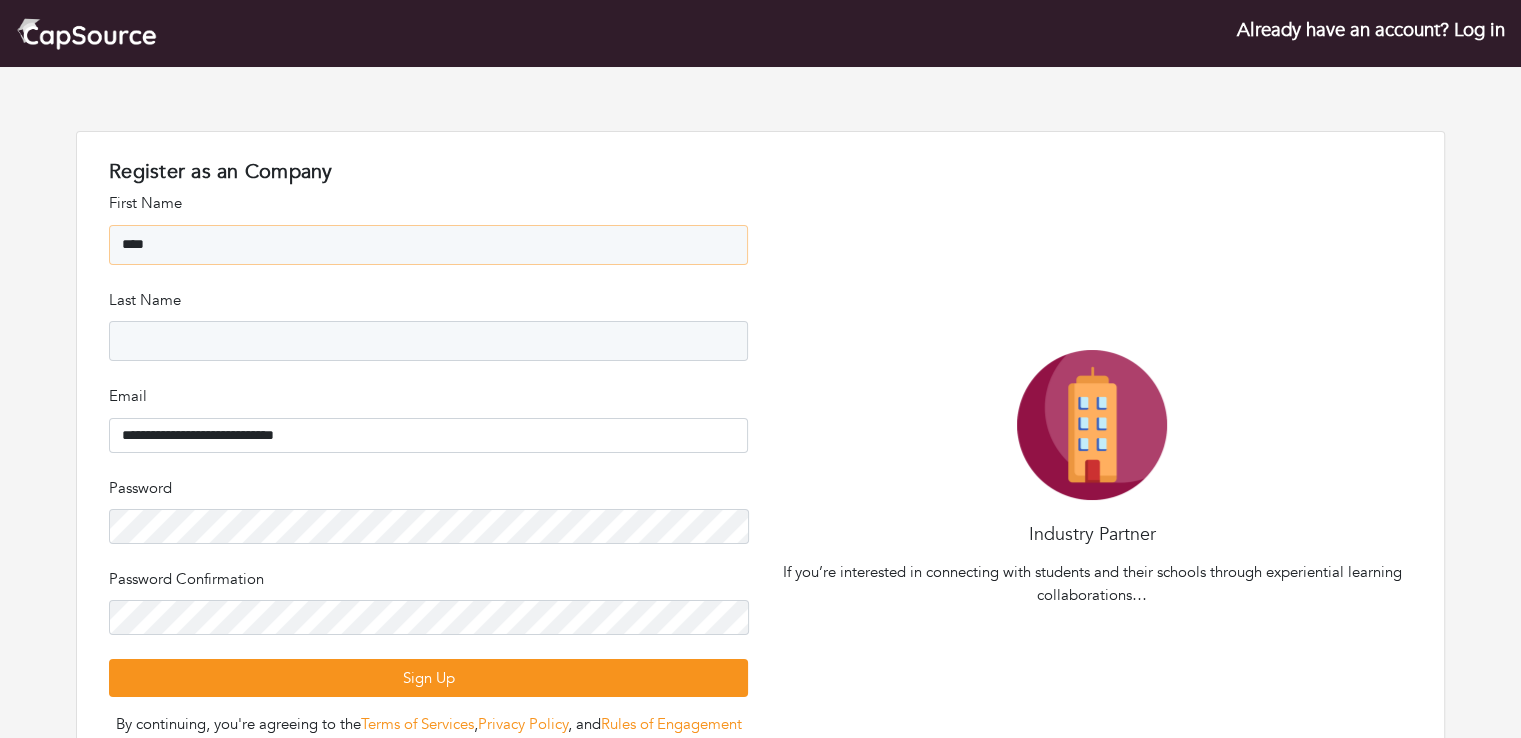 type on "**********" 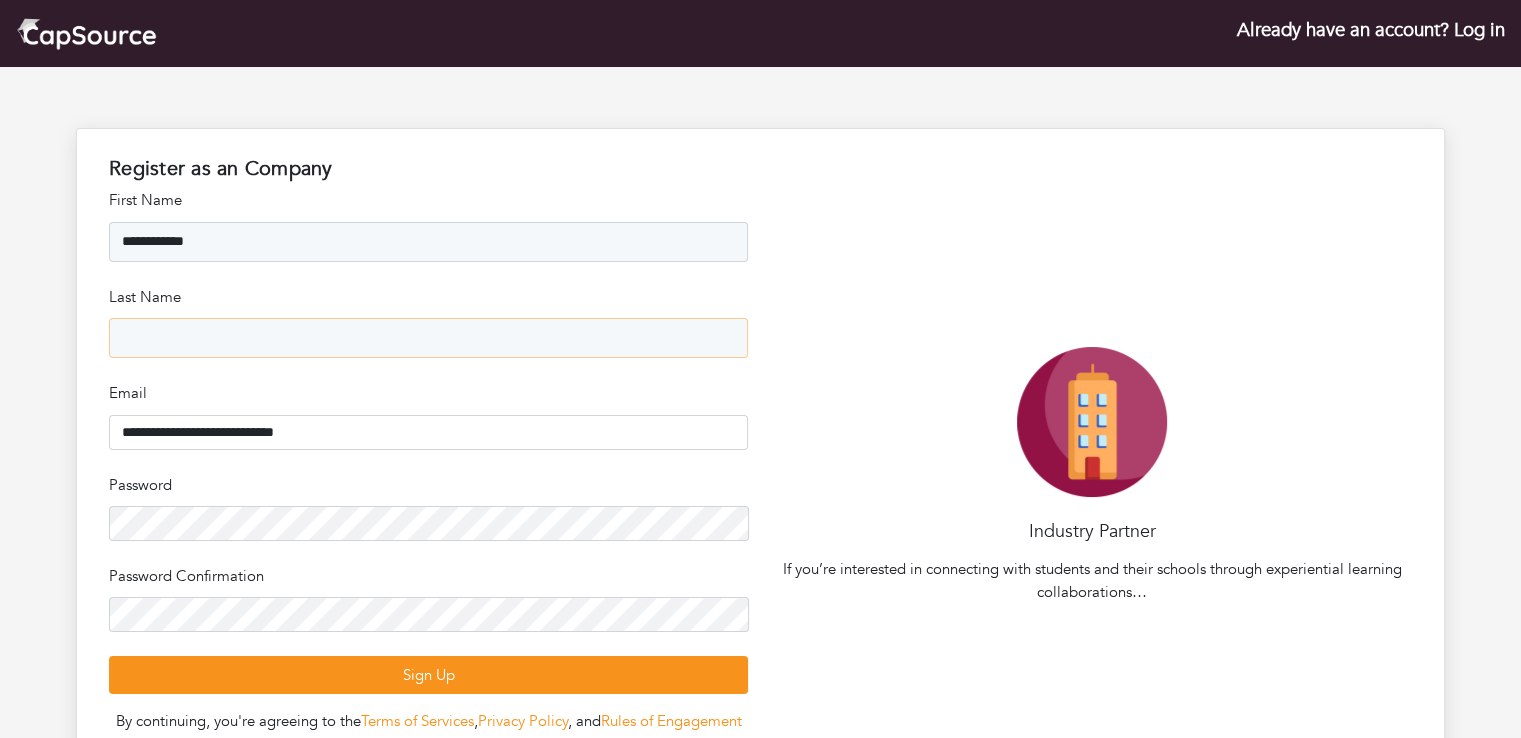 click at bounding box center [428, 338] 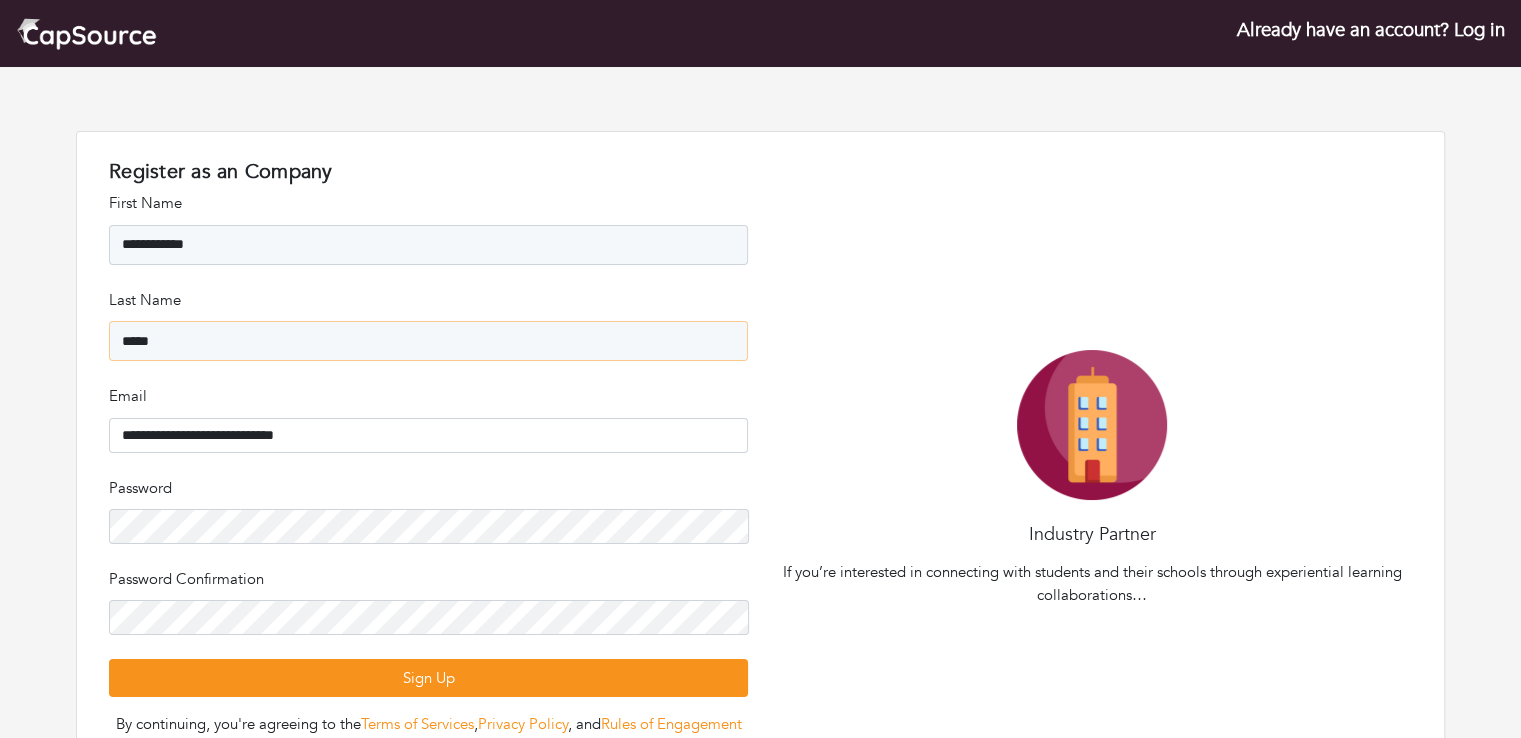 type on "*****" 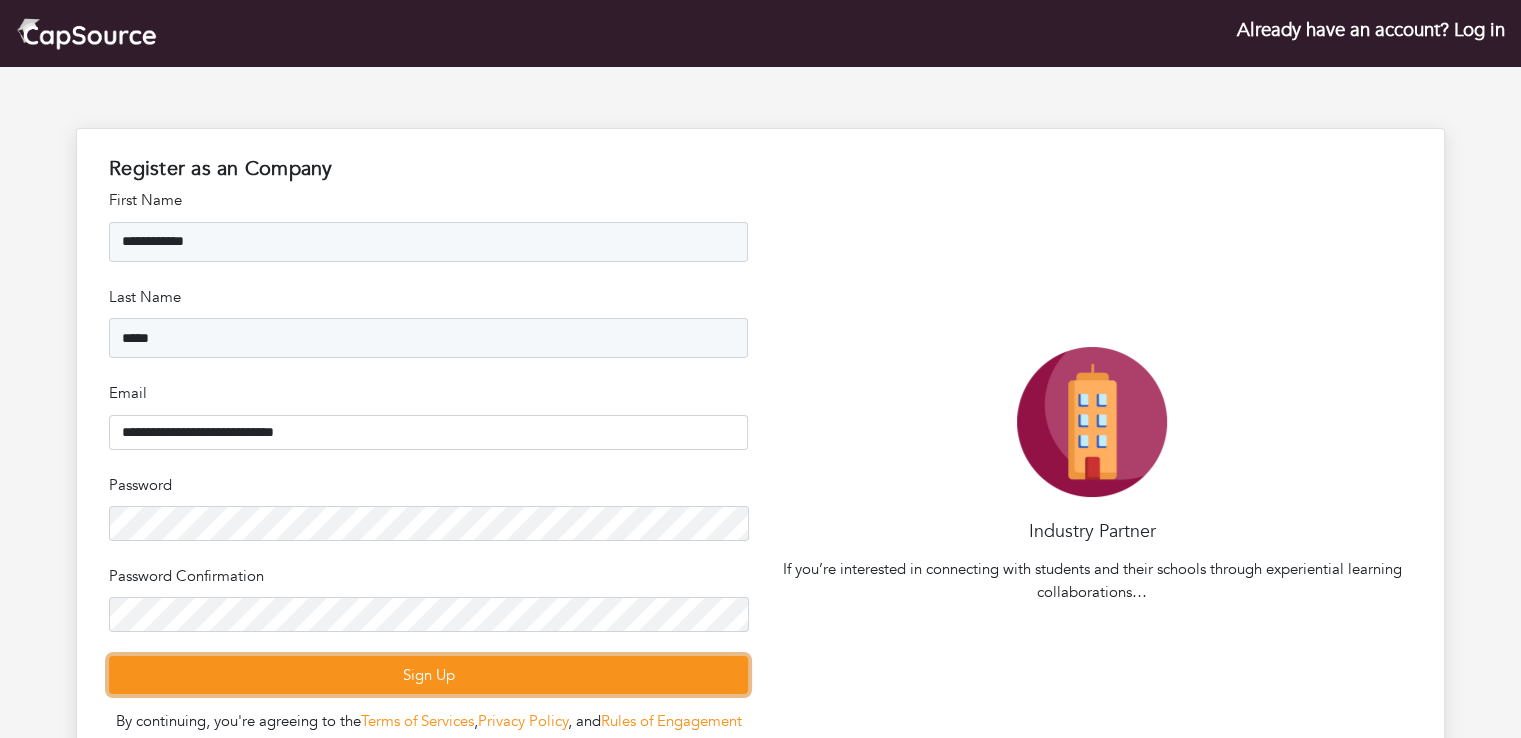 click on "Sign Up" at bounding box center [428, 675] 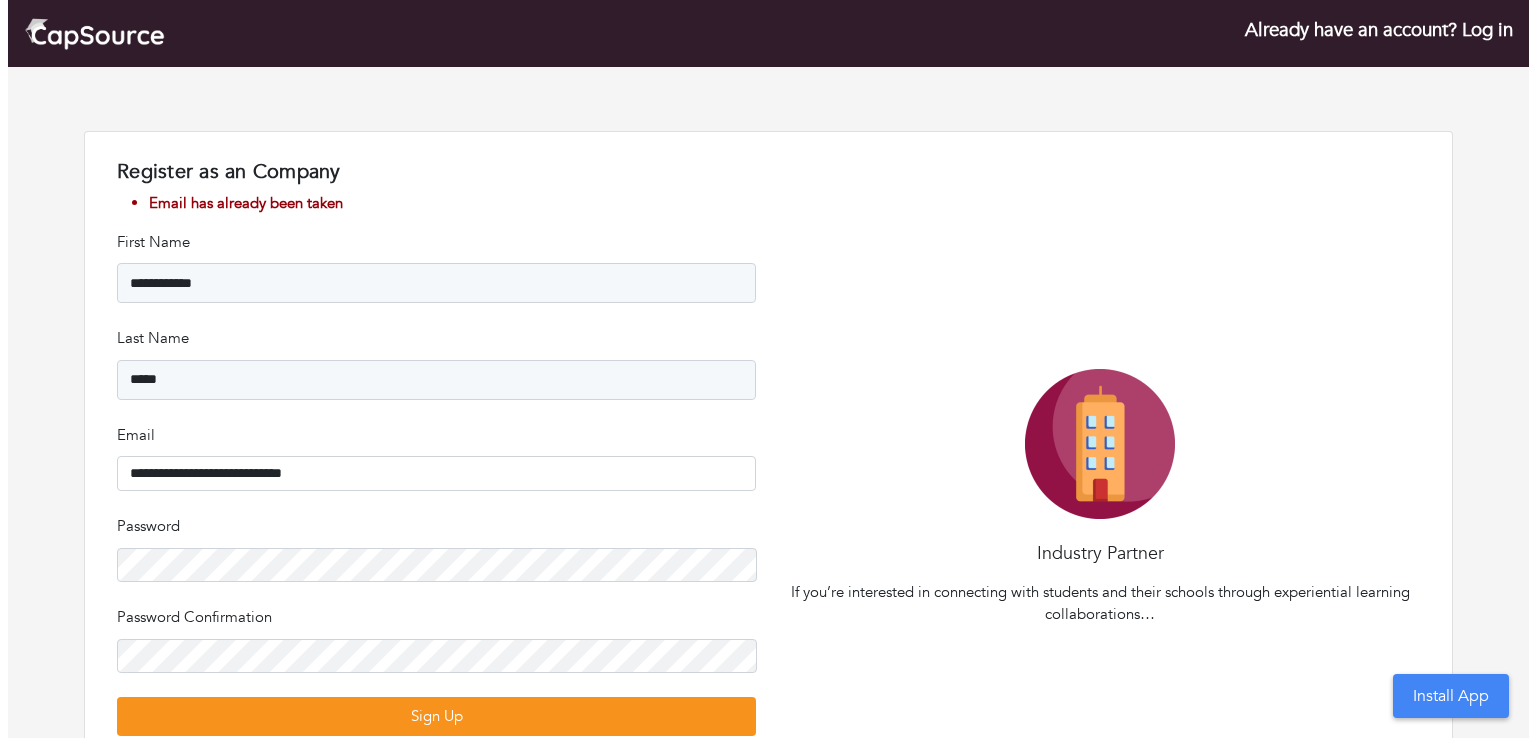 scroll, scrollTop: 0, scrollLeft: 0, axis: both 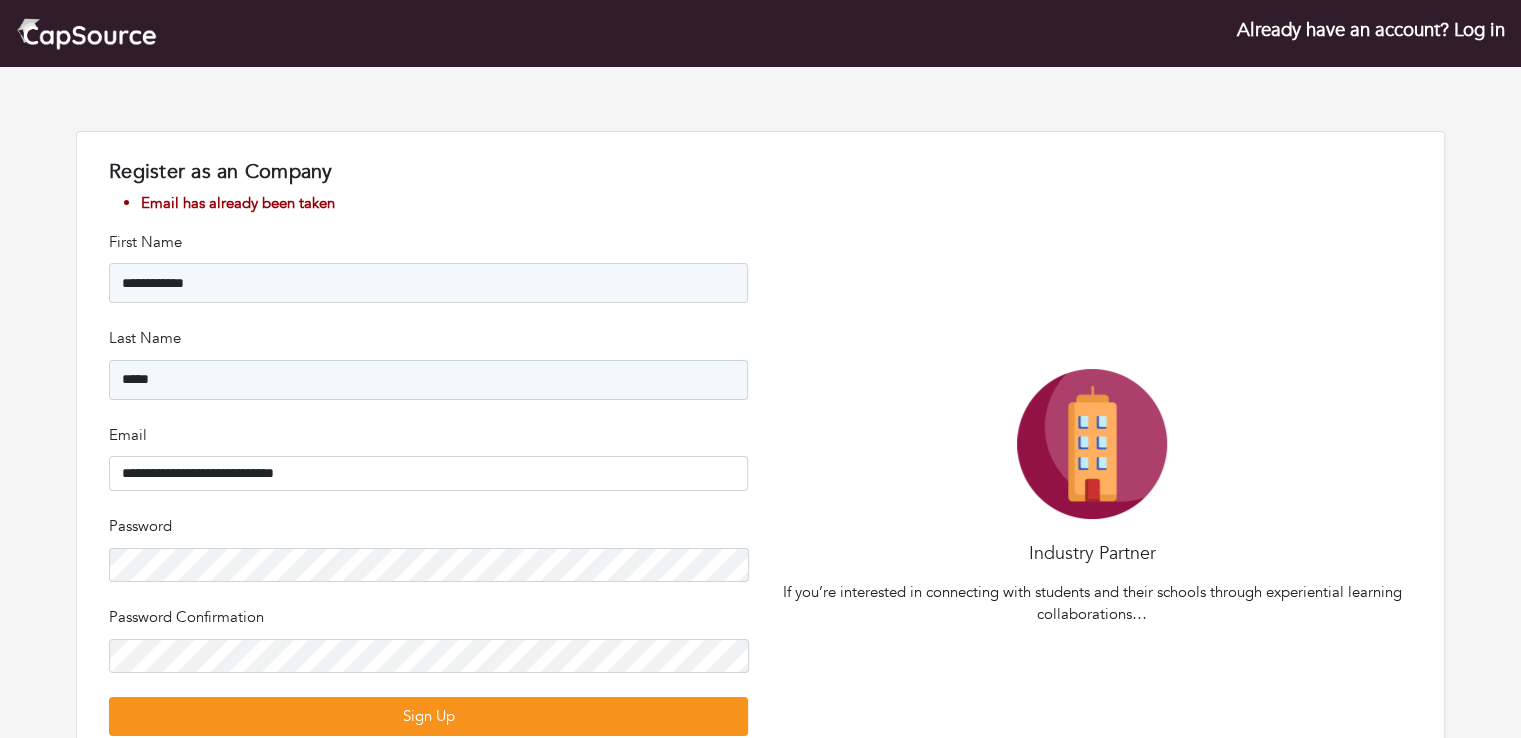 click on "Already have an account? Log in" at bounding box center [1371, 30] 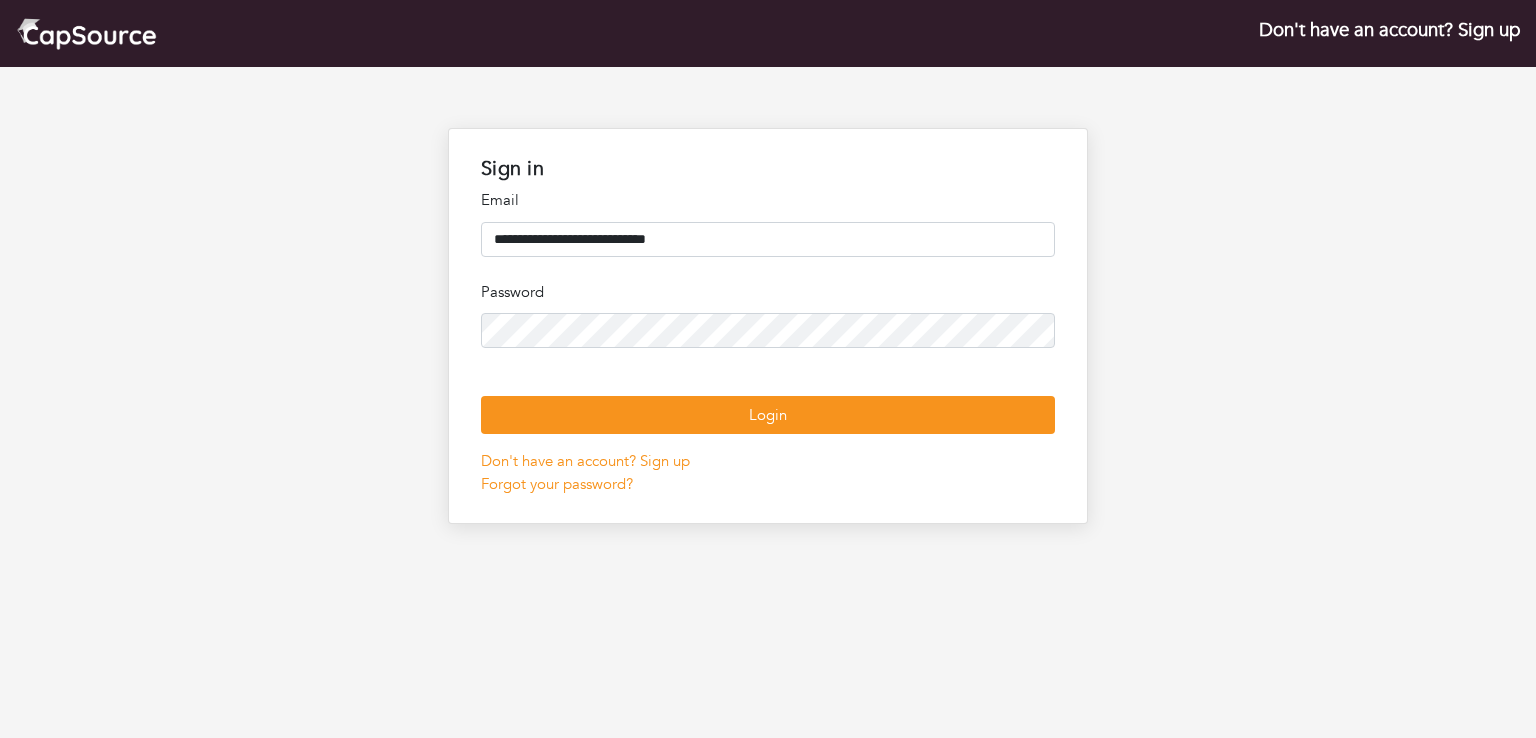 type on "**********" 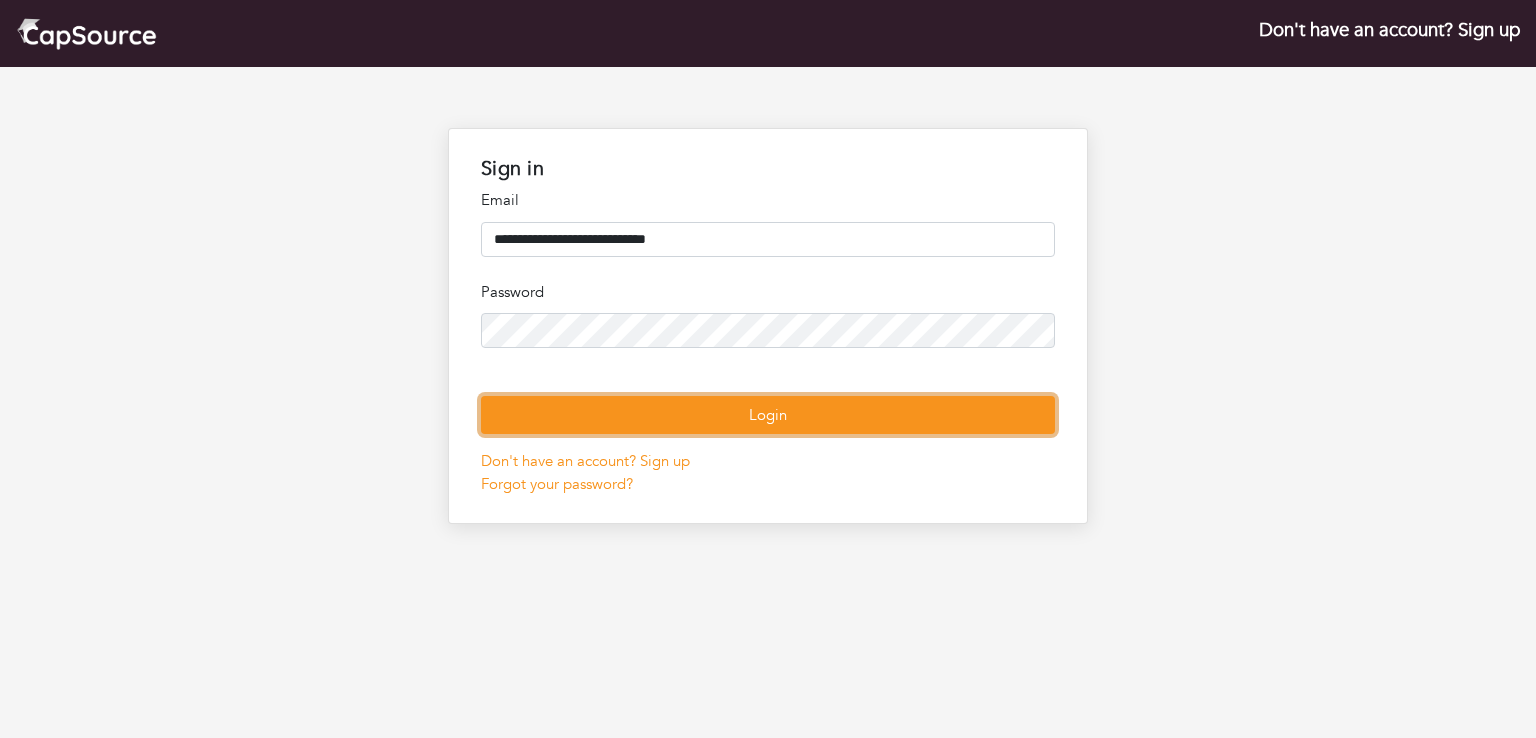 click on "Login" at bounding box center (768, 415) 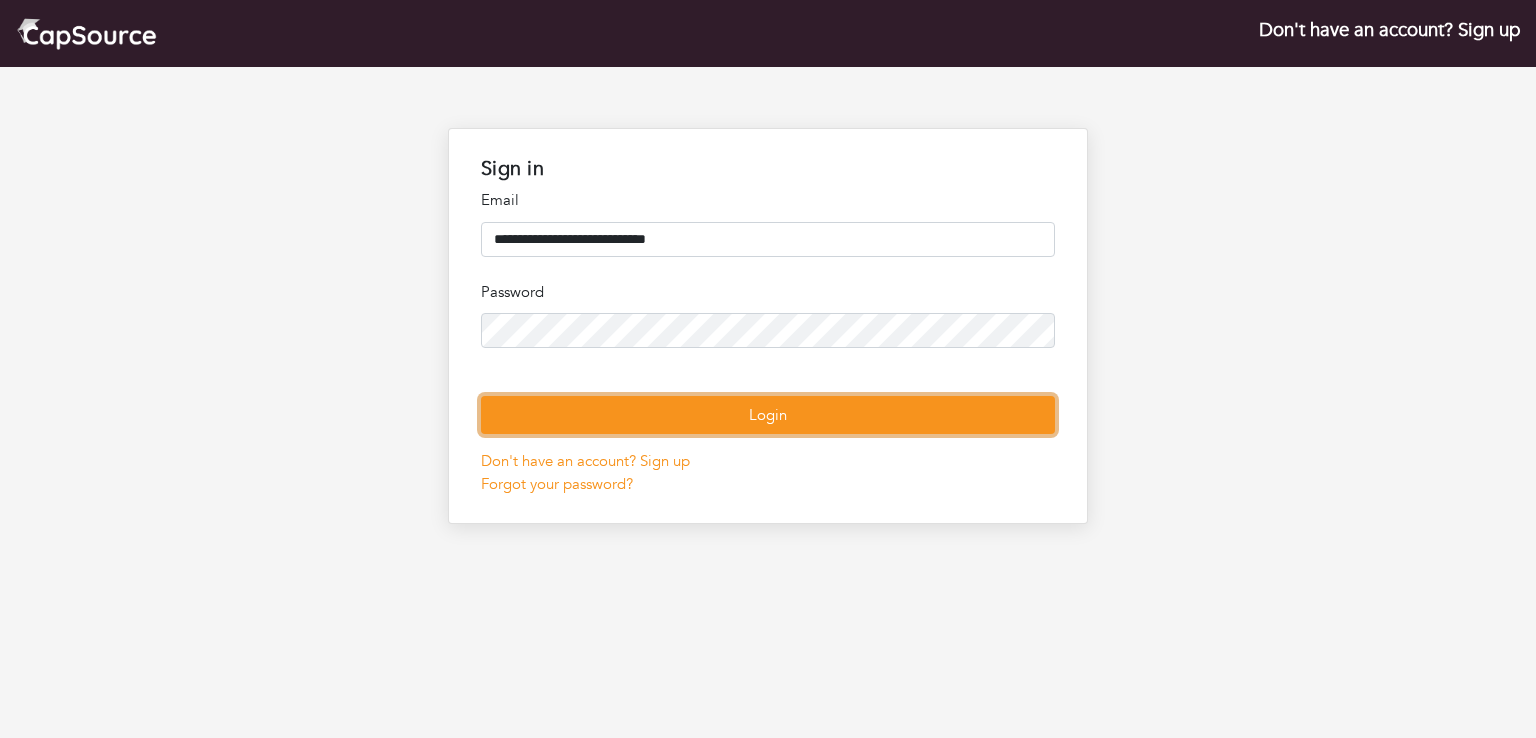 click on "Login" at bounding box center [768, 415] 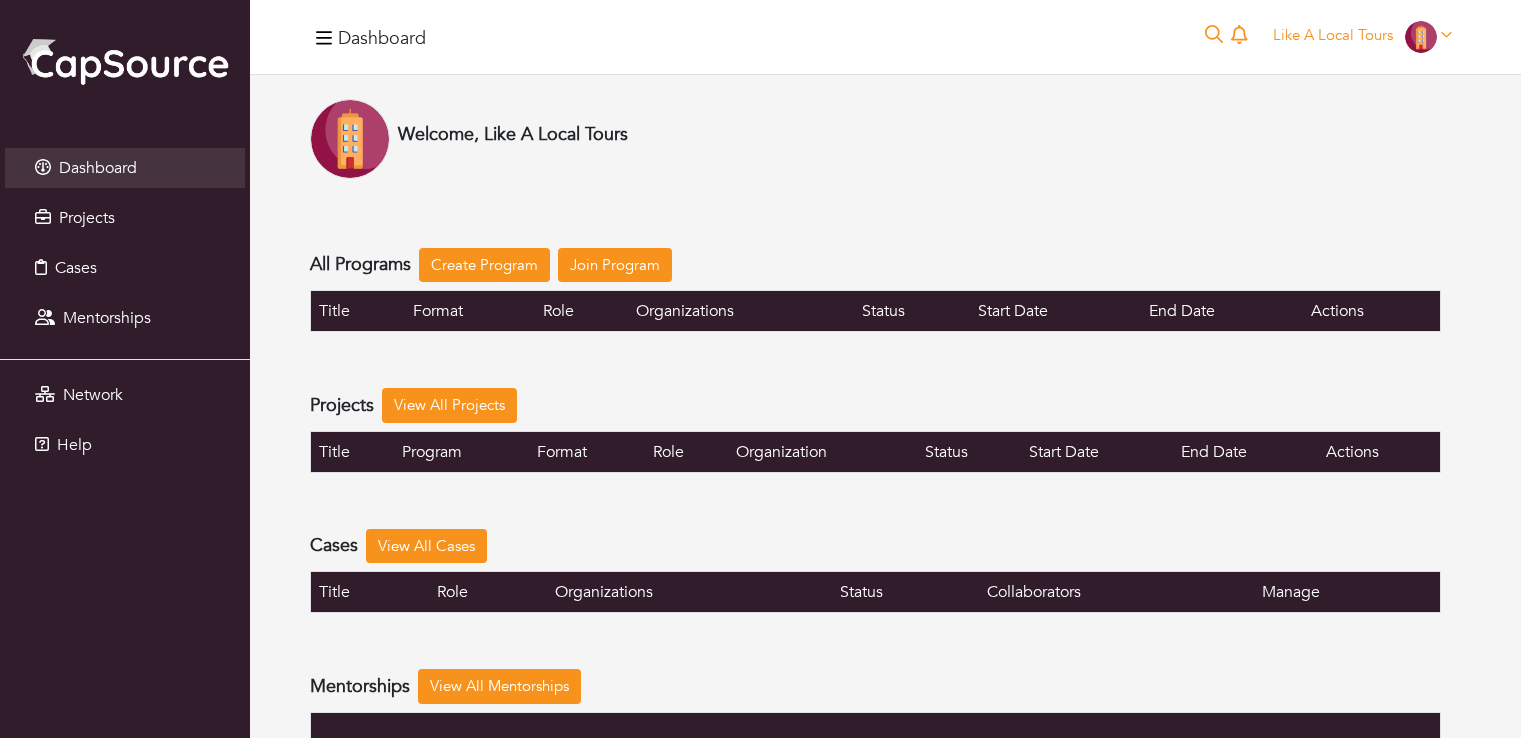 scroll, scrollTop: 0, scrollLeft: 0, axis: both 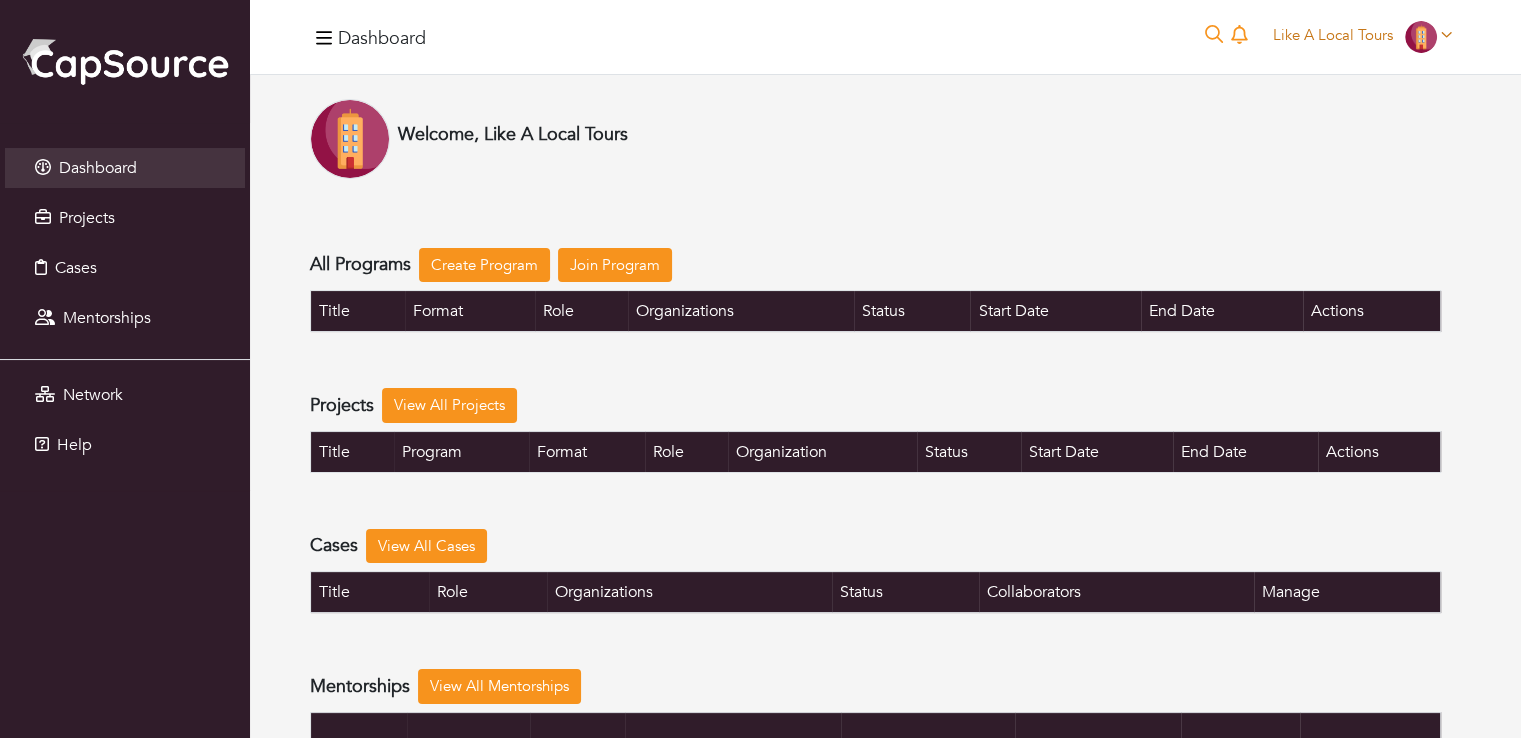click 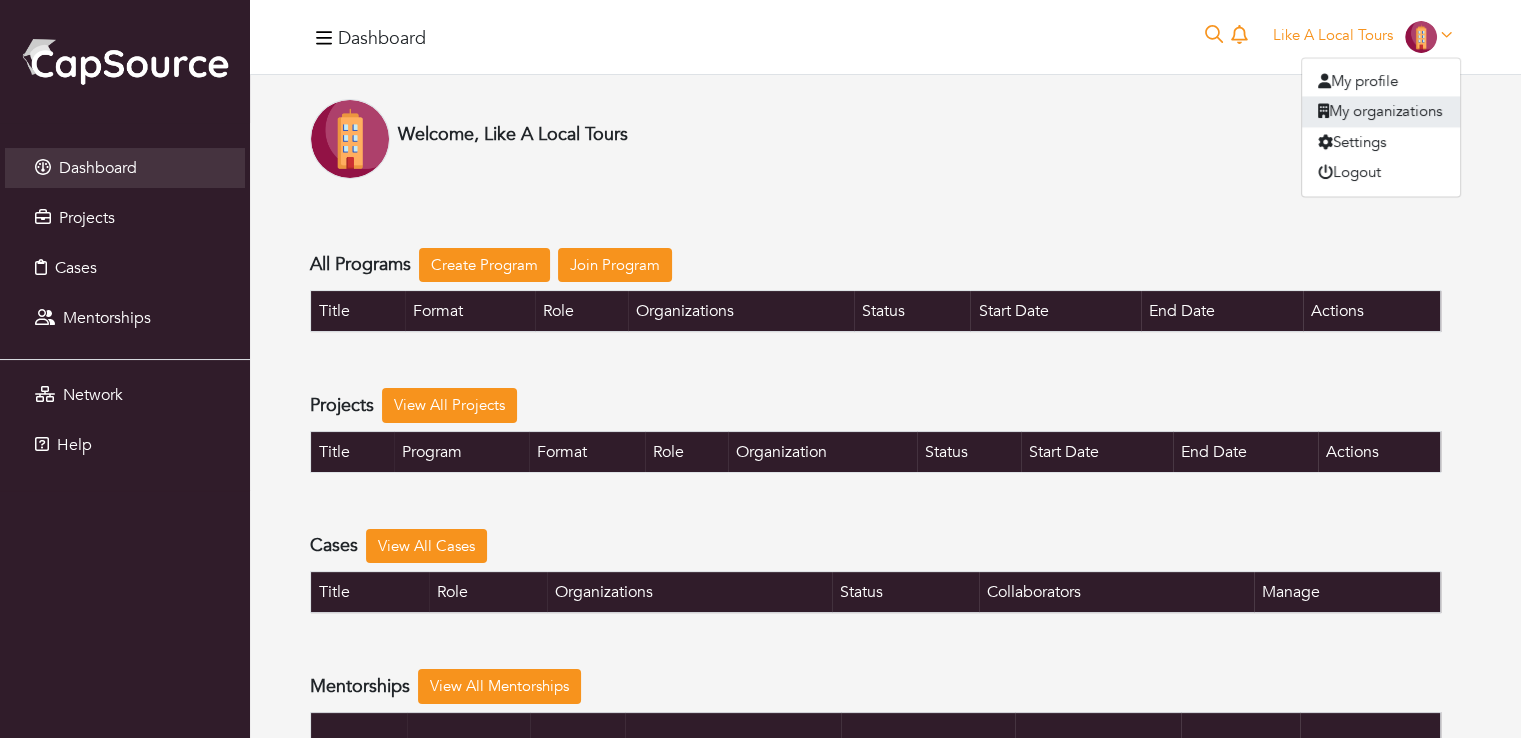 click on "My organizations" at bounding box center (1381, 112) 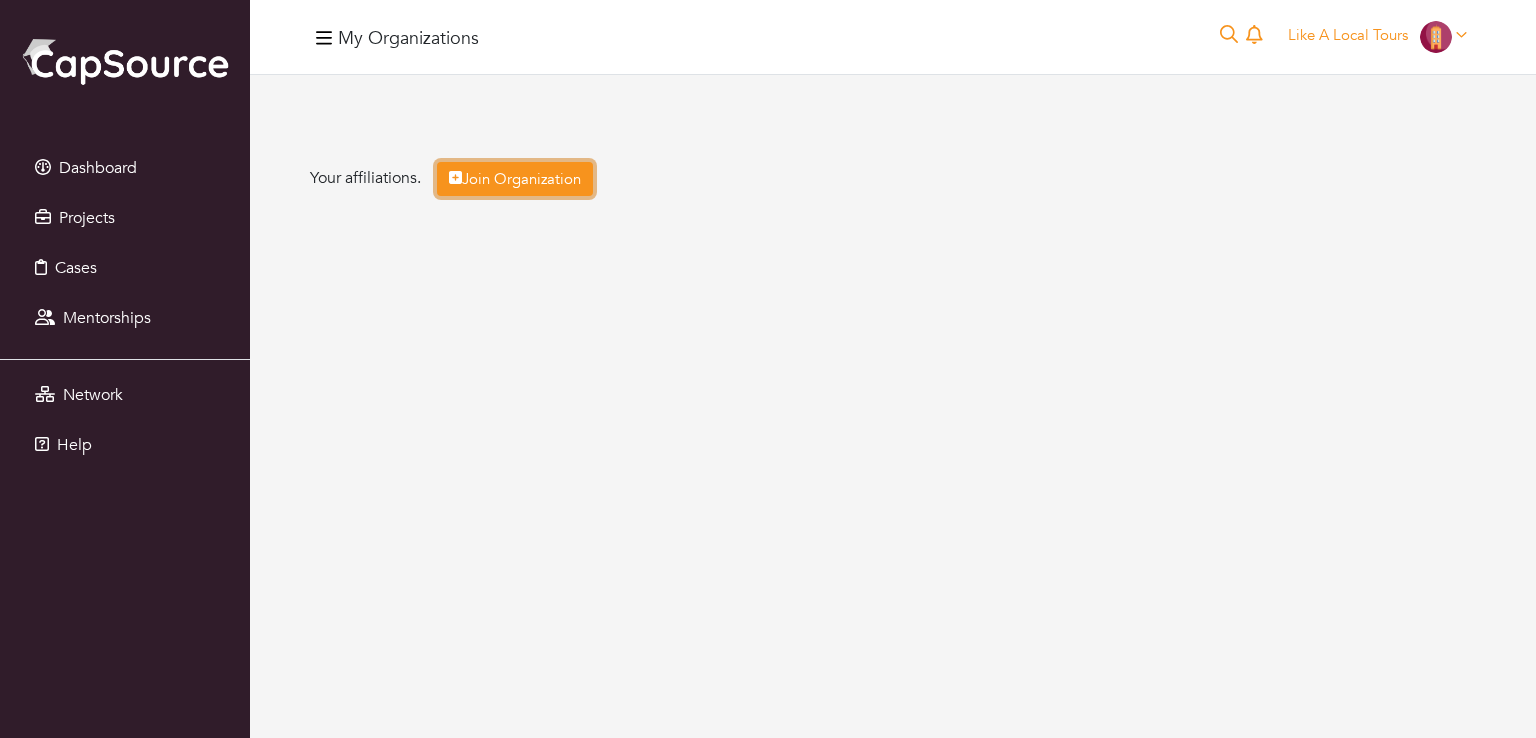 click on "Join Organization" at bounding box center [515, 179] 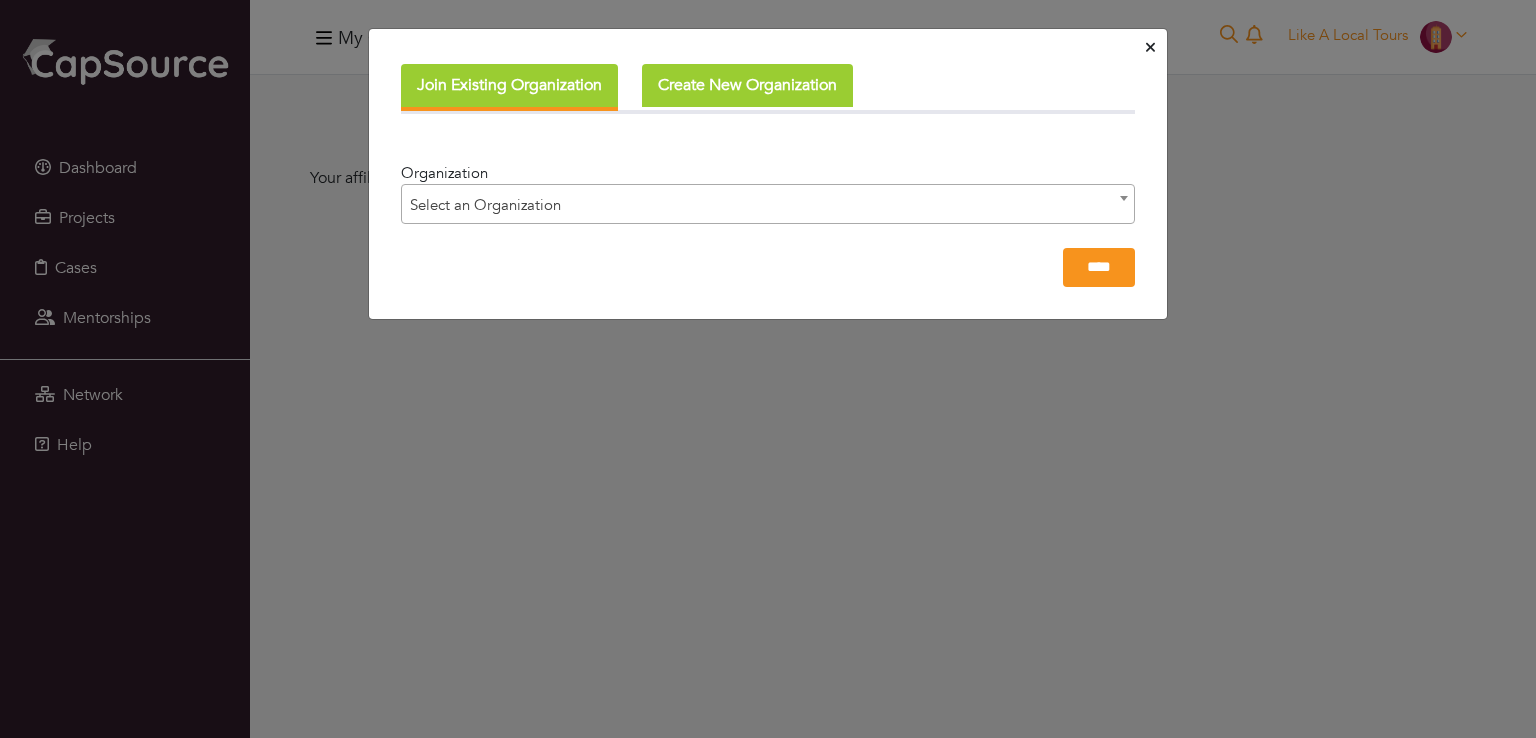 click on "Select an Organization" at bounding box center (768, 205) 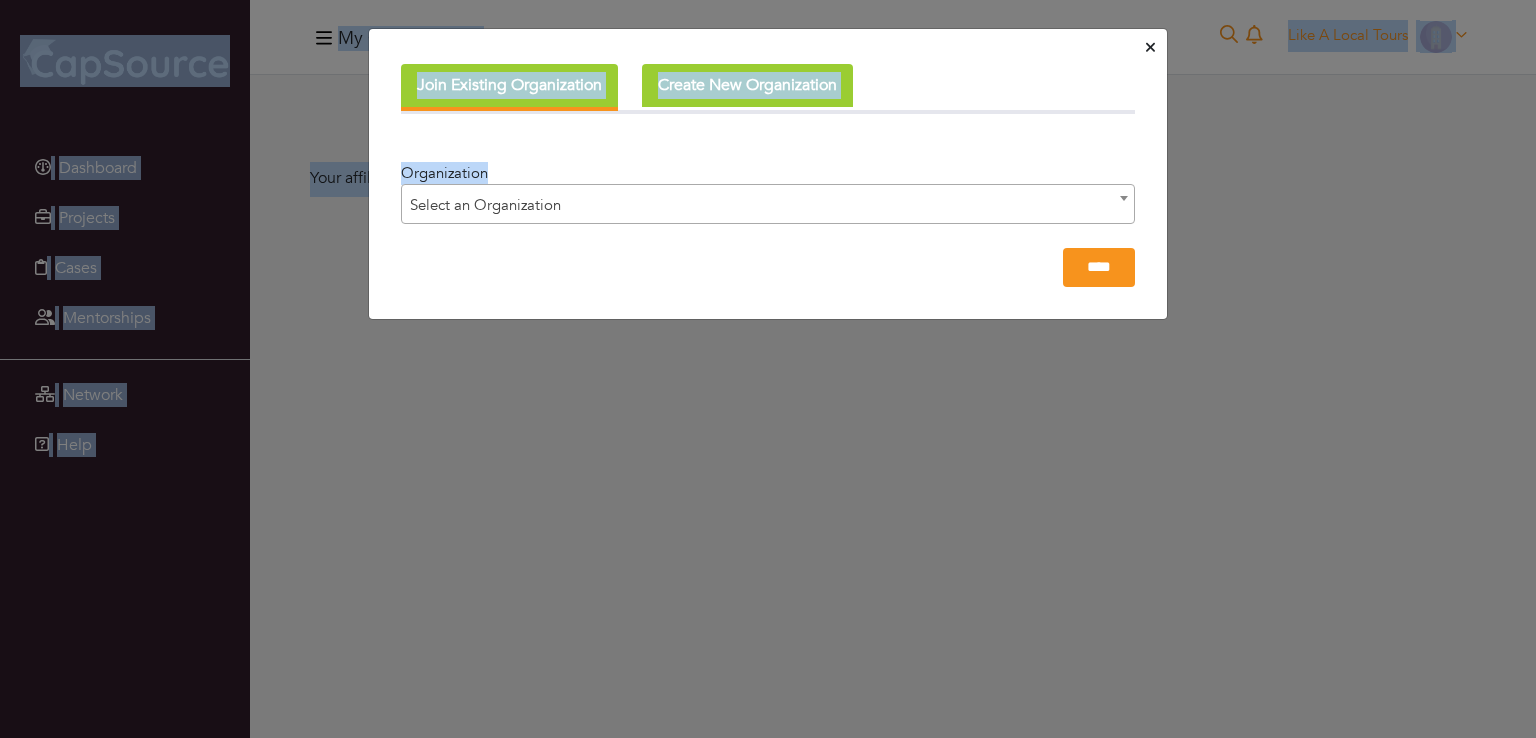 click on "Select an Organization" at bounding box center (768, 205) 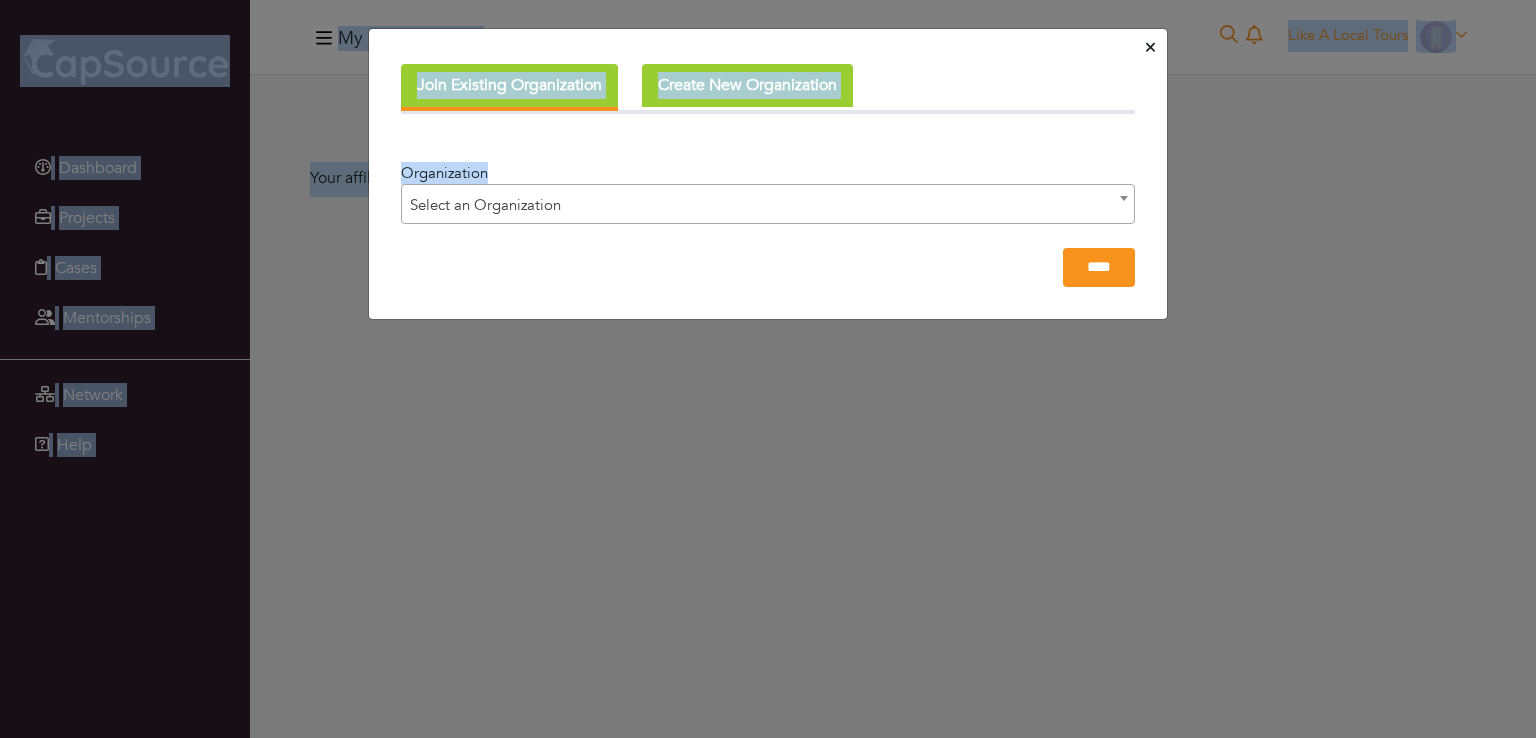 click on "Select an Organization" at bounding box center (768, 205) 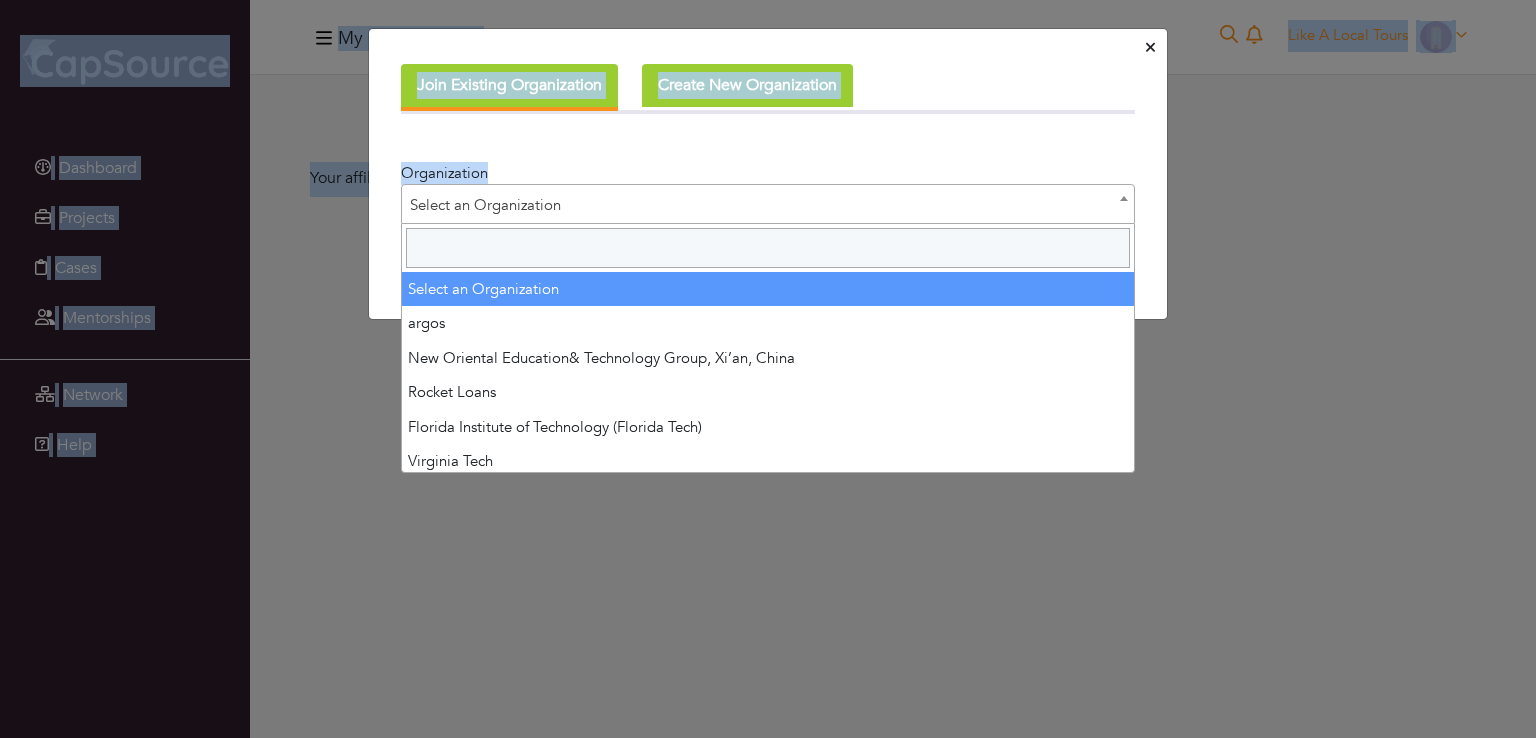 click at bounding box center (768, 248) 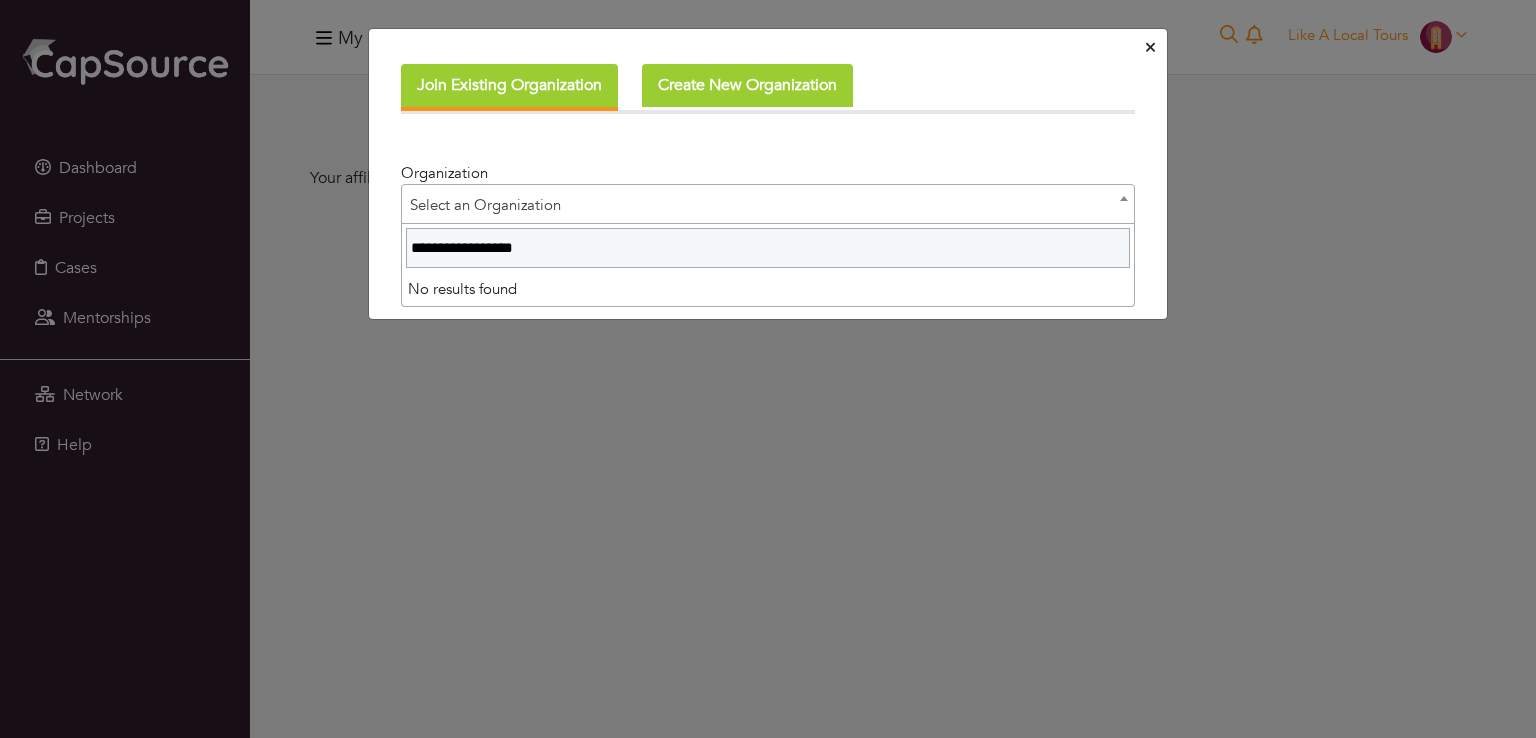 type on "**********" 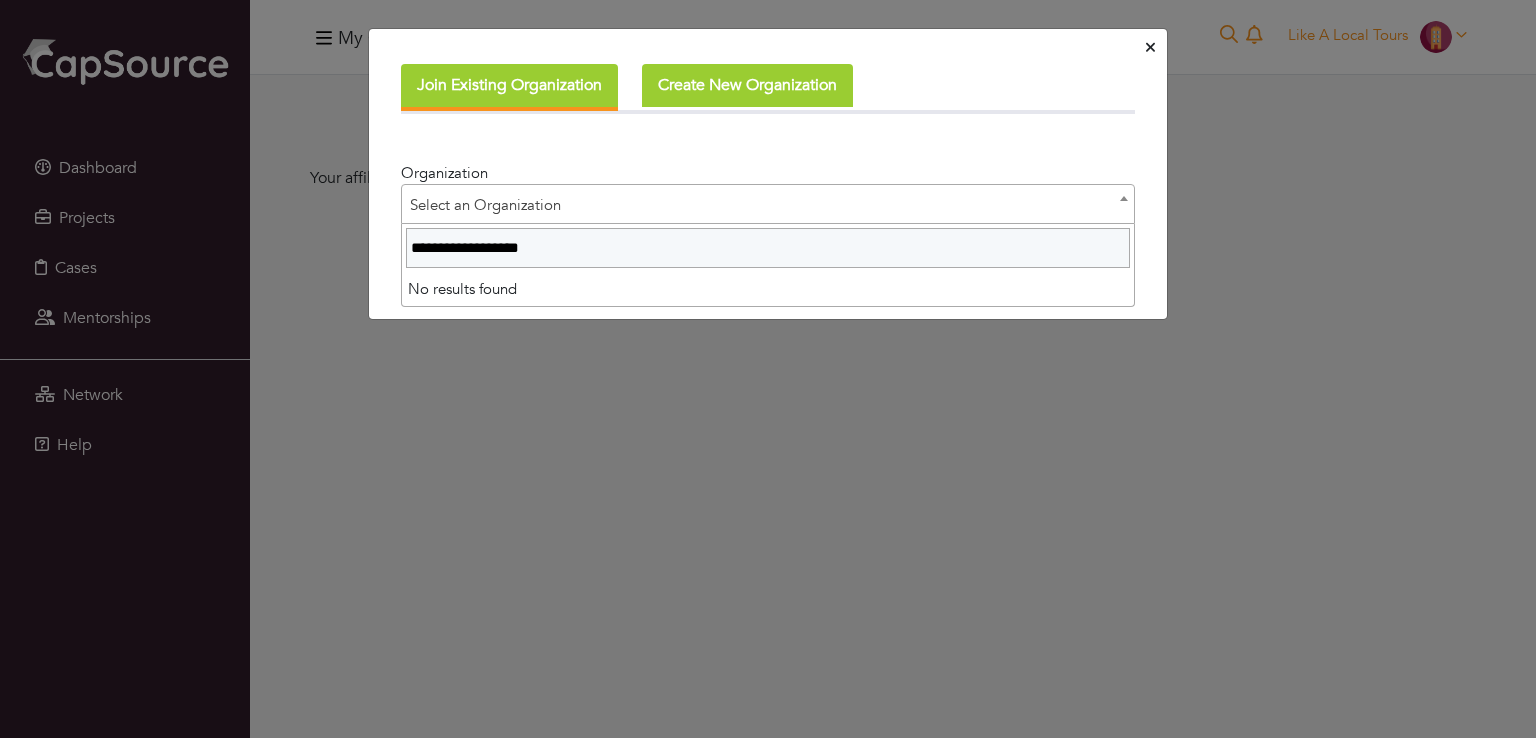 click on "**********" at bounding box center [768, 248] 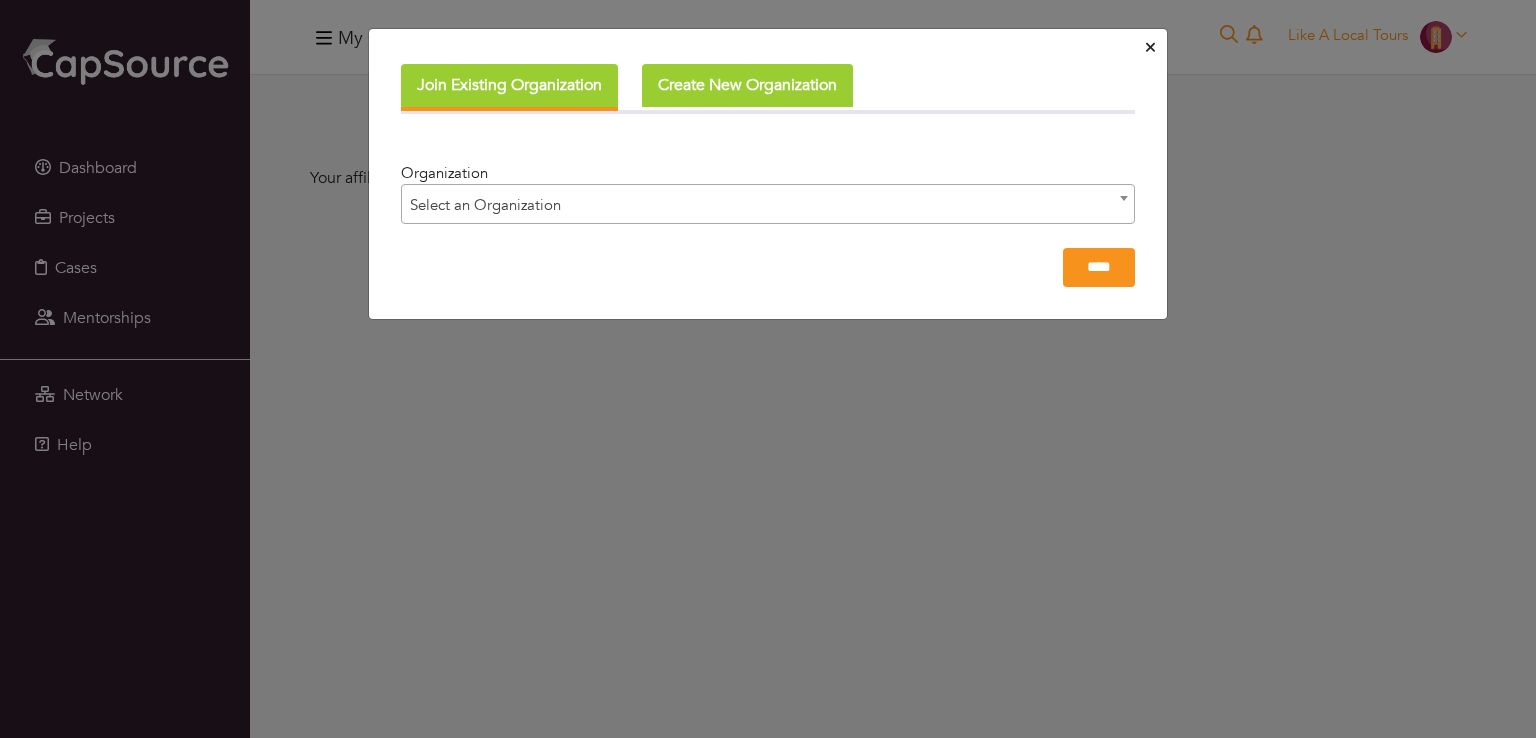 click on "Create New Organization" at bounding box center [747, 85] 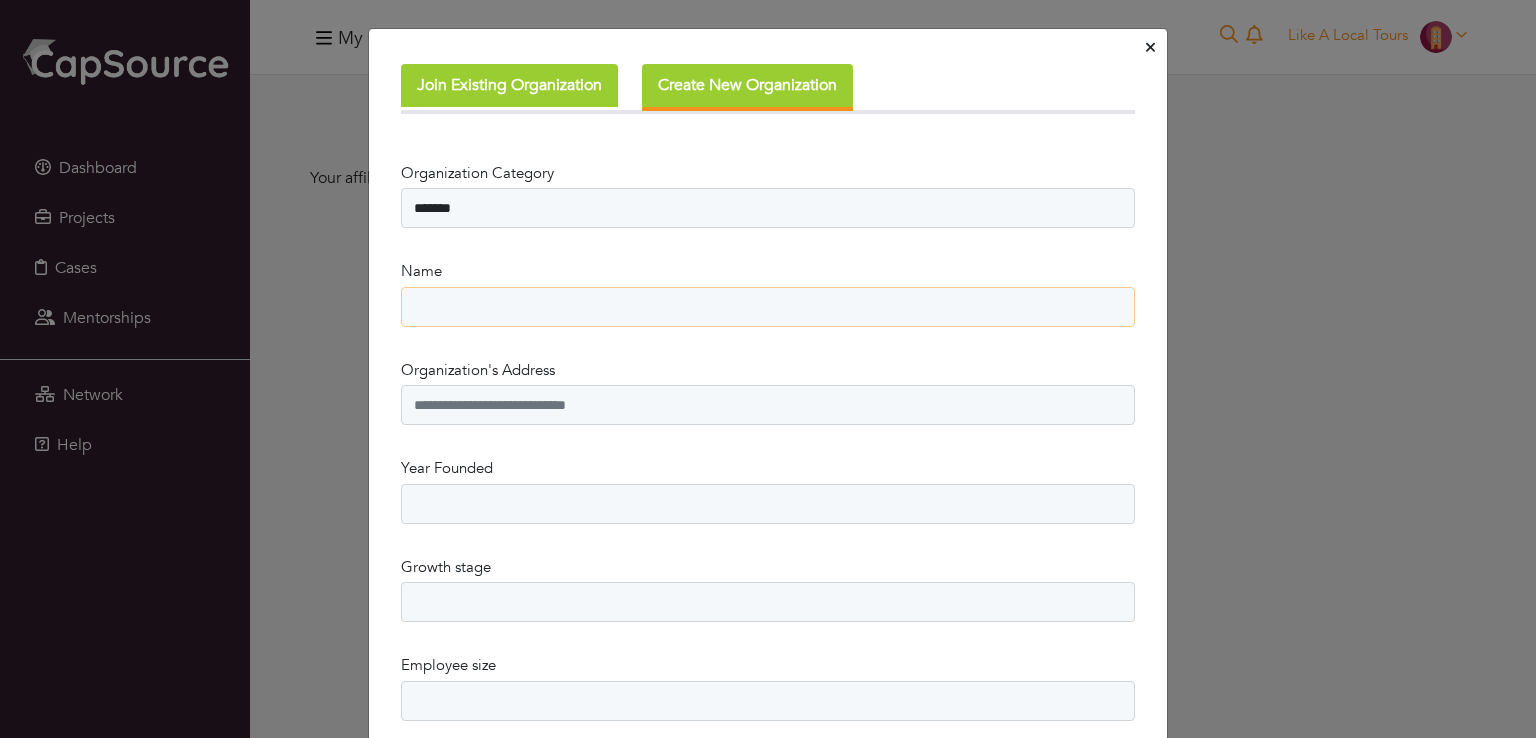 click on "Name" at bounding box center (768, 307) 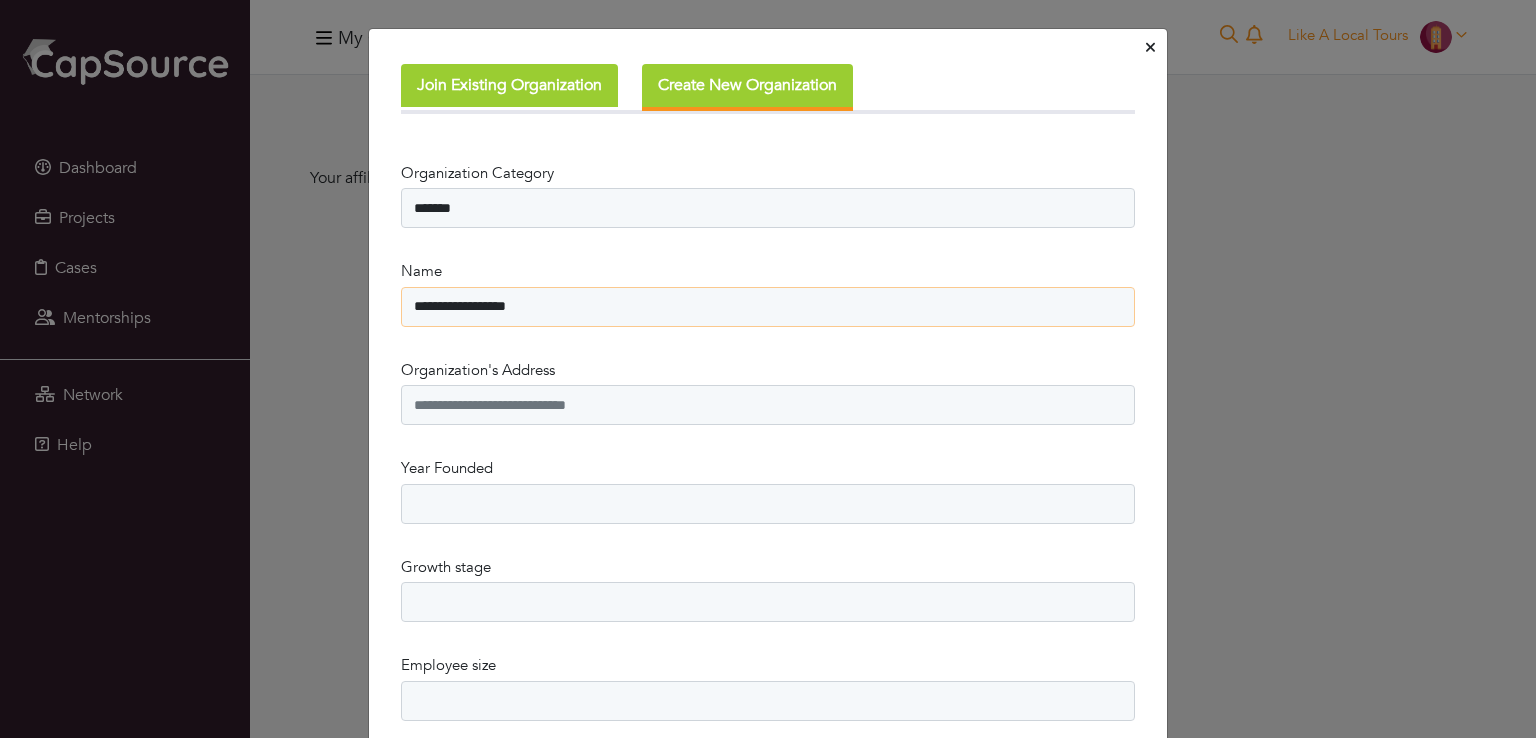 type on "**********" 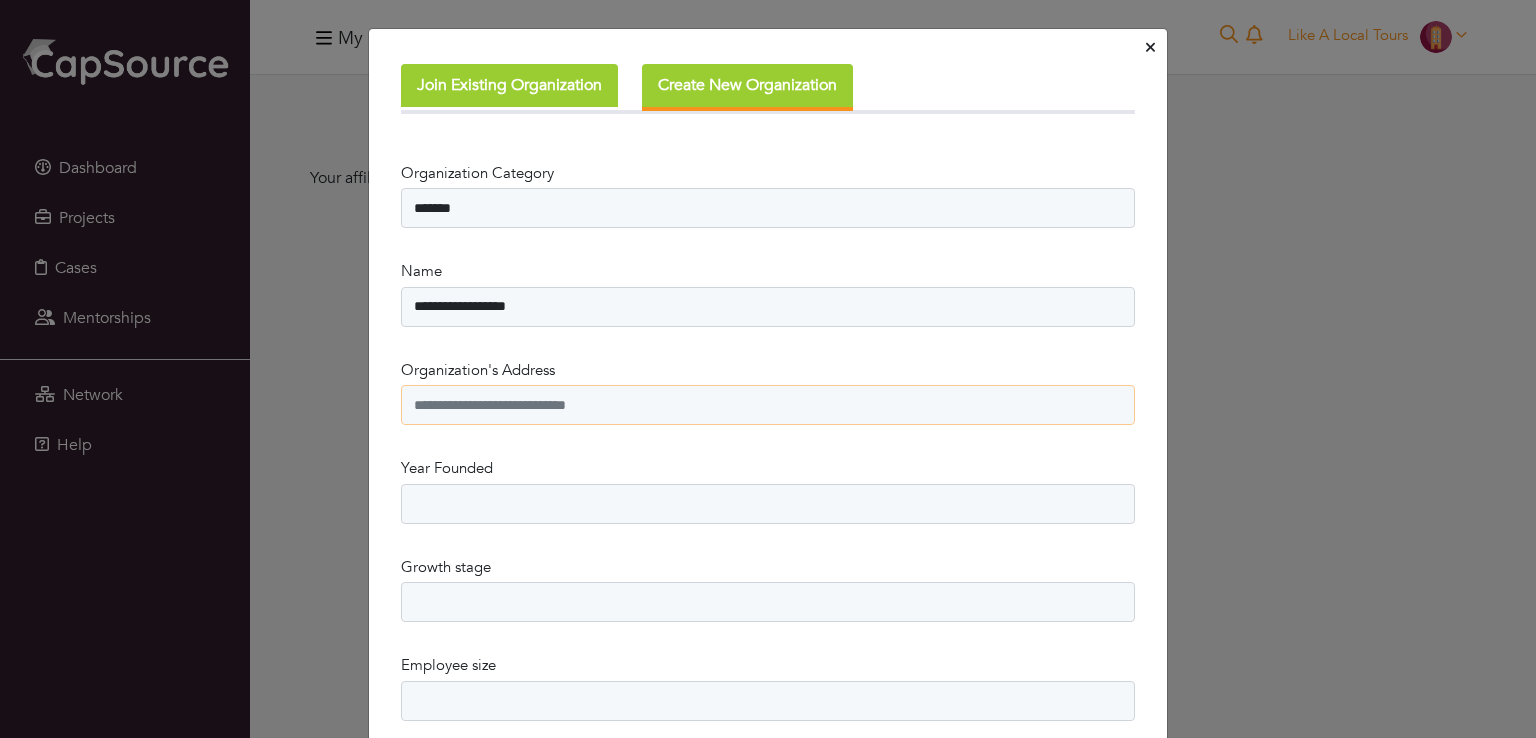 click on "Organization's Address" at bounding box center [768, 405] 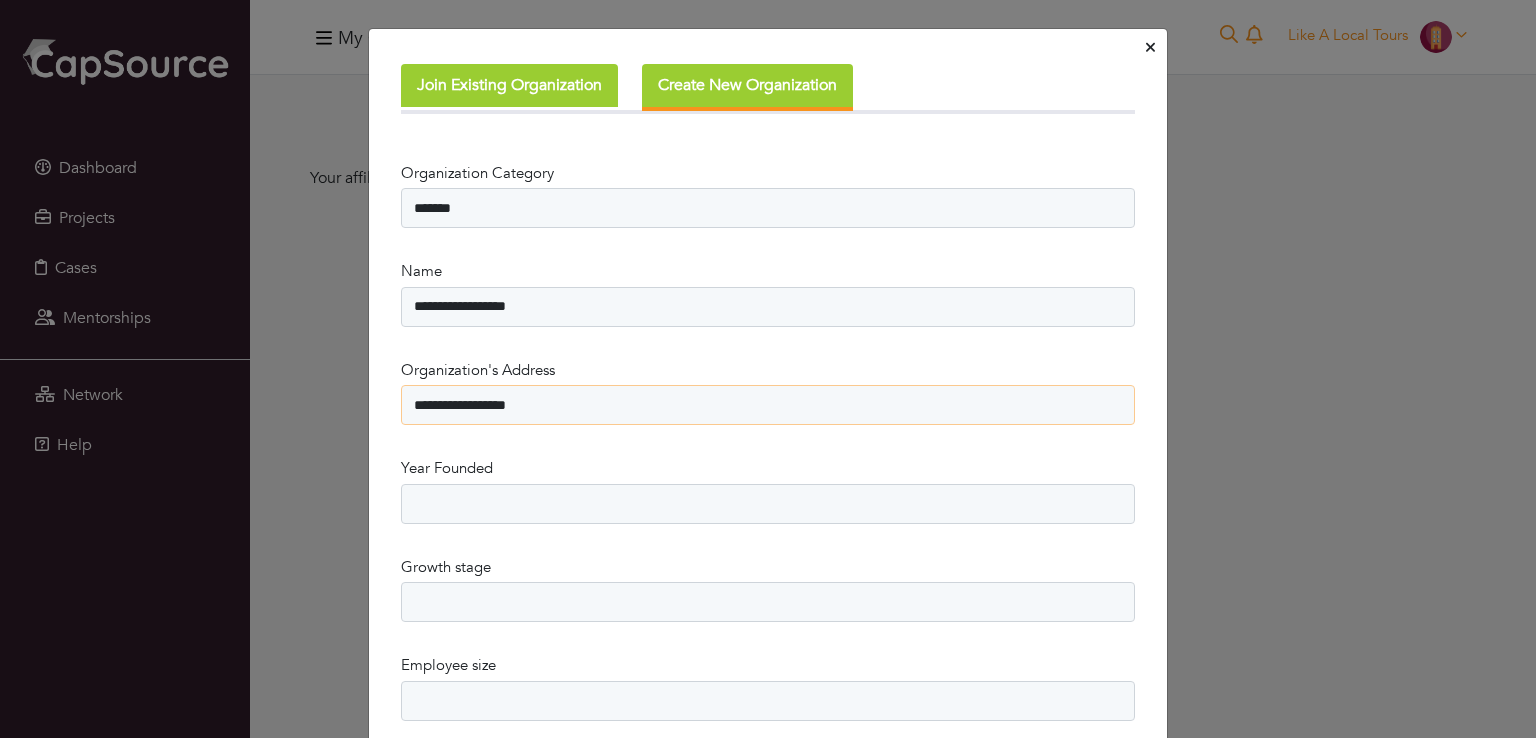 type on "**********" 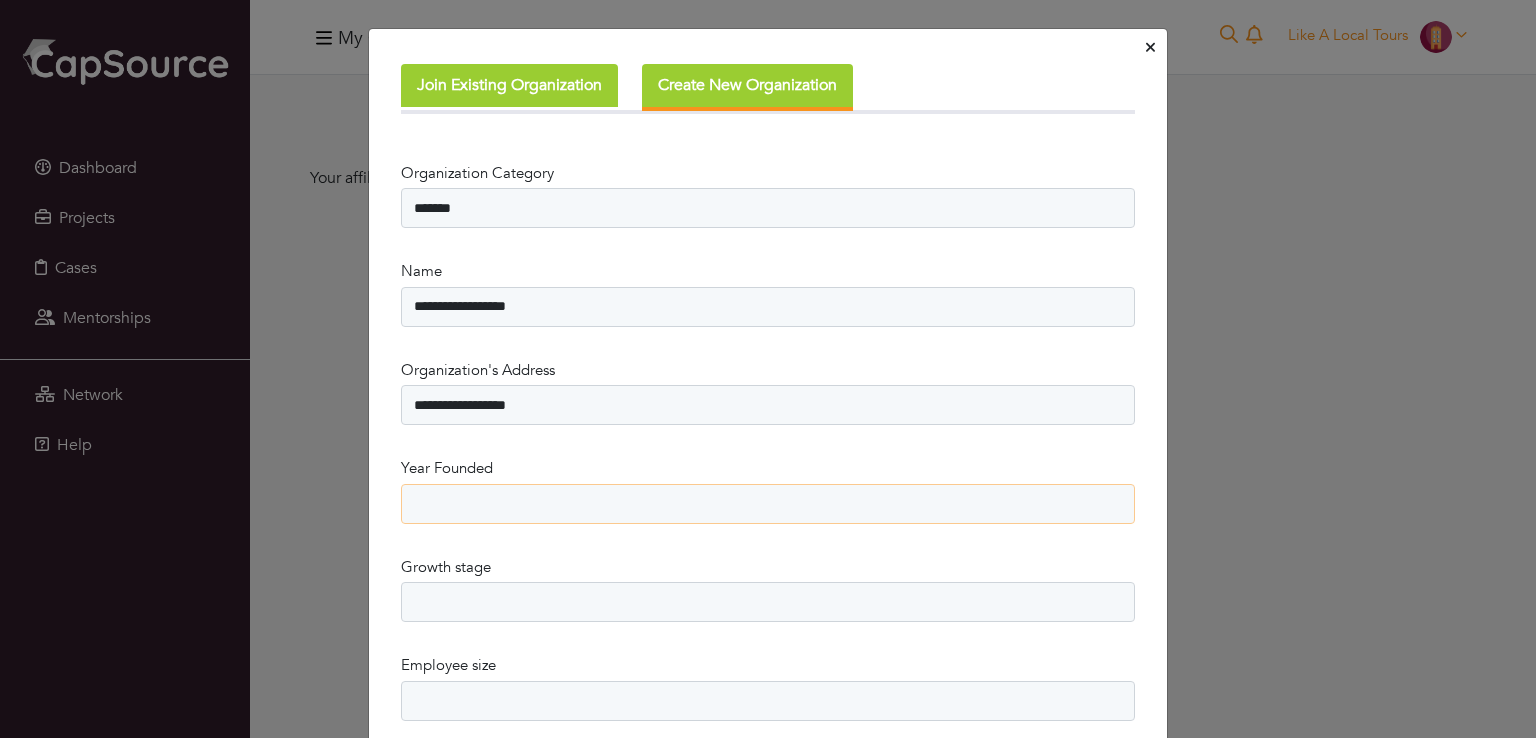 click on "****
****
****
****
****
****
****
****
****
****
****
****
****
****
****
****
****
****
****
****
****
****
****
****
****
****
****
****
****
****
****
****
****
****
****
****
****
****
****
****
****
****
****
****
****
****
****
****
****
****
****
****
****
****
****
****
****
****
****
****
****
****
****
****
****
****
****
****
****
****
****
****
****
****
****
****
****
****
****
****
****
****
****
****
****
****
****
****
****
****
****
****
****
****
****
****
****
****
****
****
****
****
****
****
****
****
****
****
****
****
****
****
****
****
****
****
****
****
****
****
****
****
****
****
****
****
****
****
****
****
****
****
****
****
****
****
****
****
****
****
****
****
****
****
****
****" at bounding box center (768, 504) 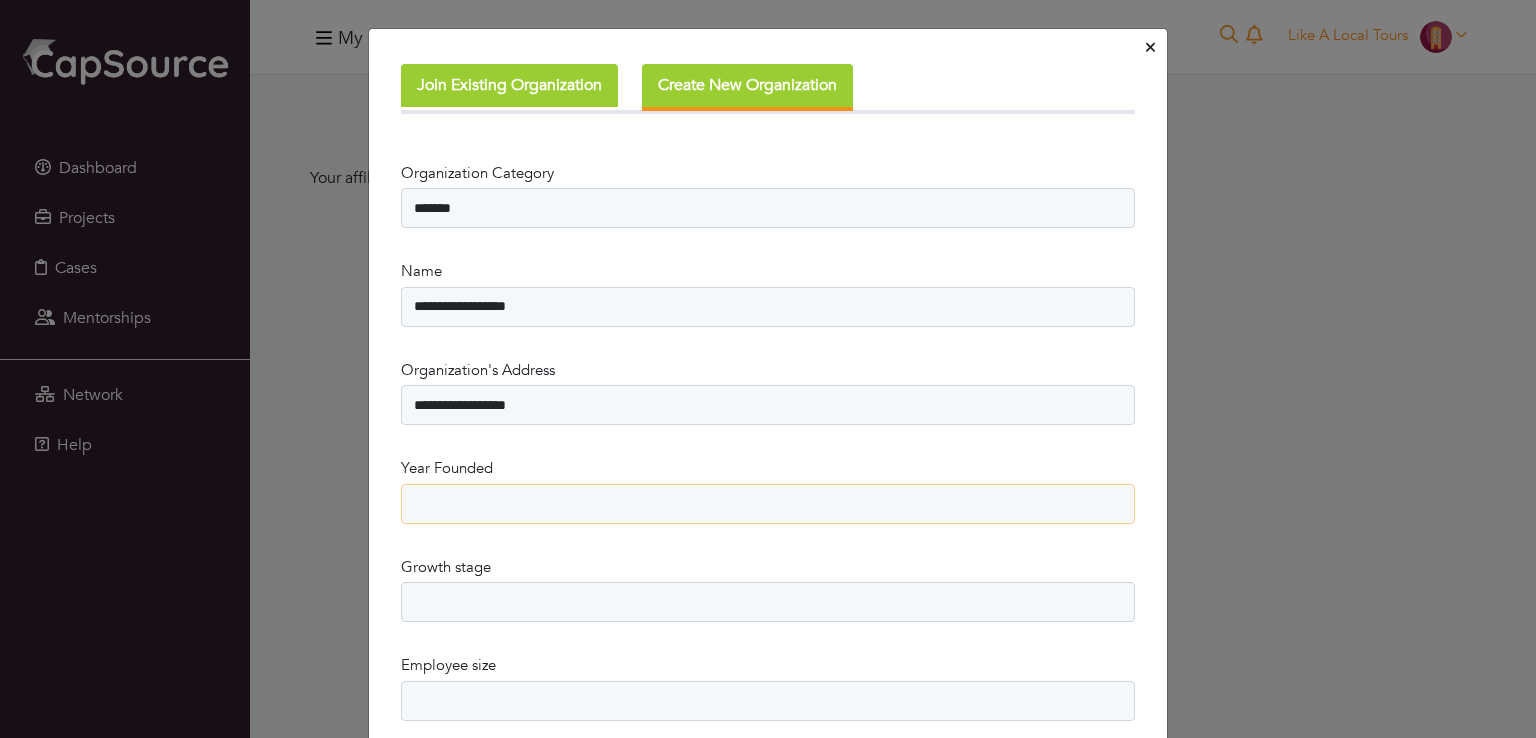 select on "****" 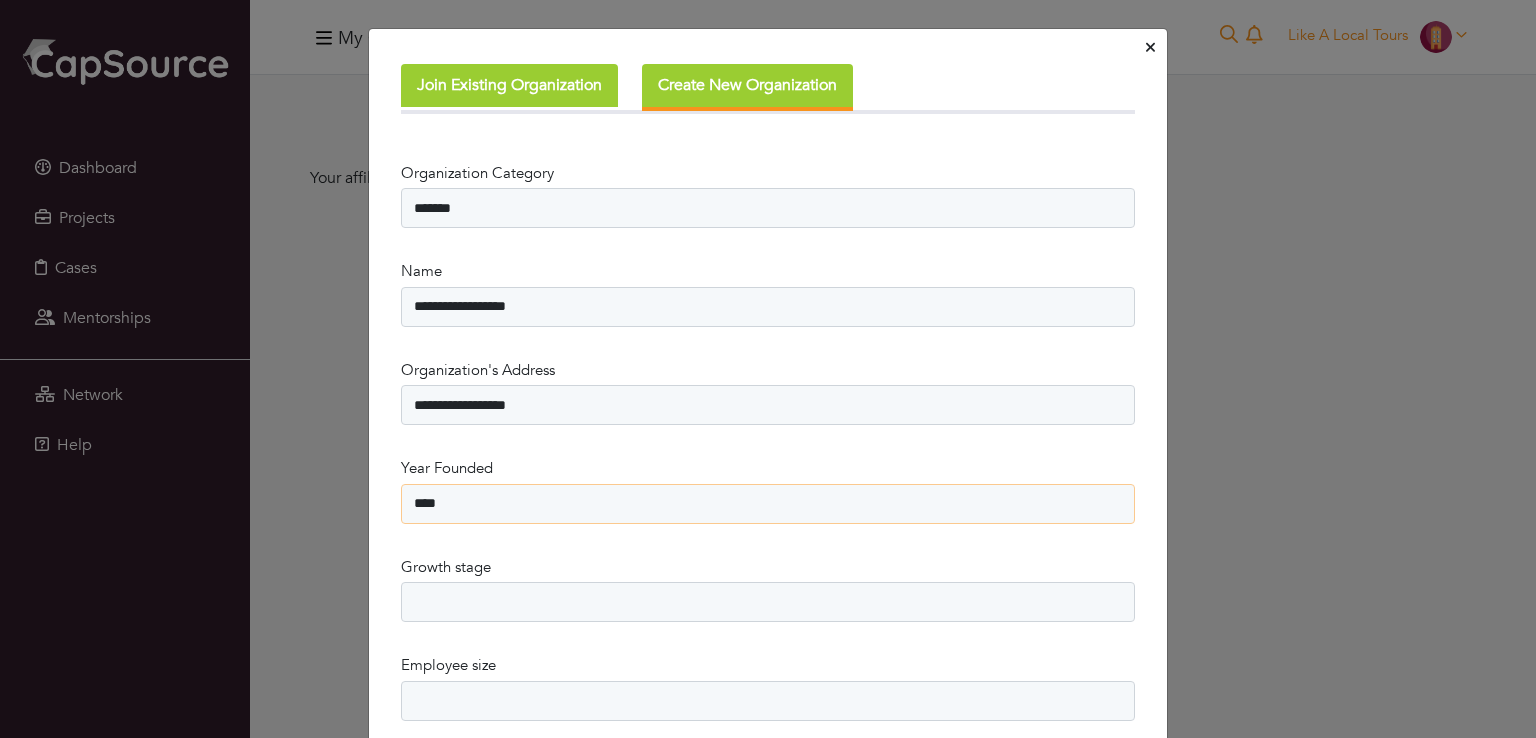 click on "****
****
****
****
****
****
****
****
****
****
****
****
****
****
****
****
****
****
****
****
****
****
****
****
****
****
****
****
****
****
****
****
****
****
****
****
****
****
****
****
****
****
****
****
****
****
****
****
****
****
****
****
****
****
****
****
****
****
****
****
****
****
****
****
****
****
****
****
****
****
****
****
****
****
****
****
****
****
****
****
****
****
****
****
****
****
****
****
****
****
****
****
****
****
****
****
****
****
****
****
****
****
****
****
****
****
****
****
****
****
****
****
****
****
****
****
****
****
****
****
****
****
****
****
****
****
****
****
****
****
****
****
****
****
****
****
****
****
****
****
****
****
****
****
****
****" at bounding box center (768, 504) 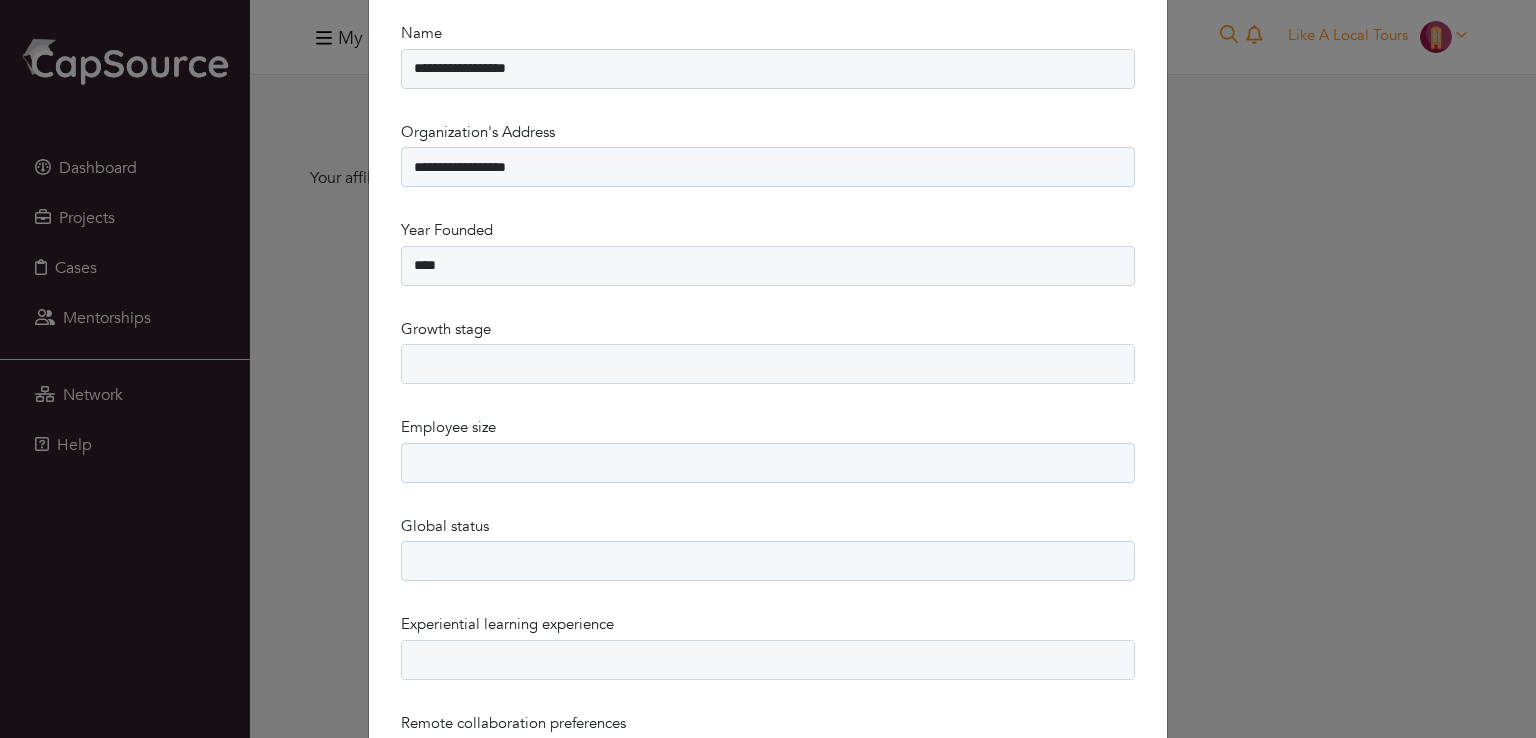 click on "**********" at bounding box center [768, 400] 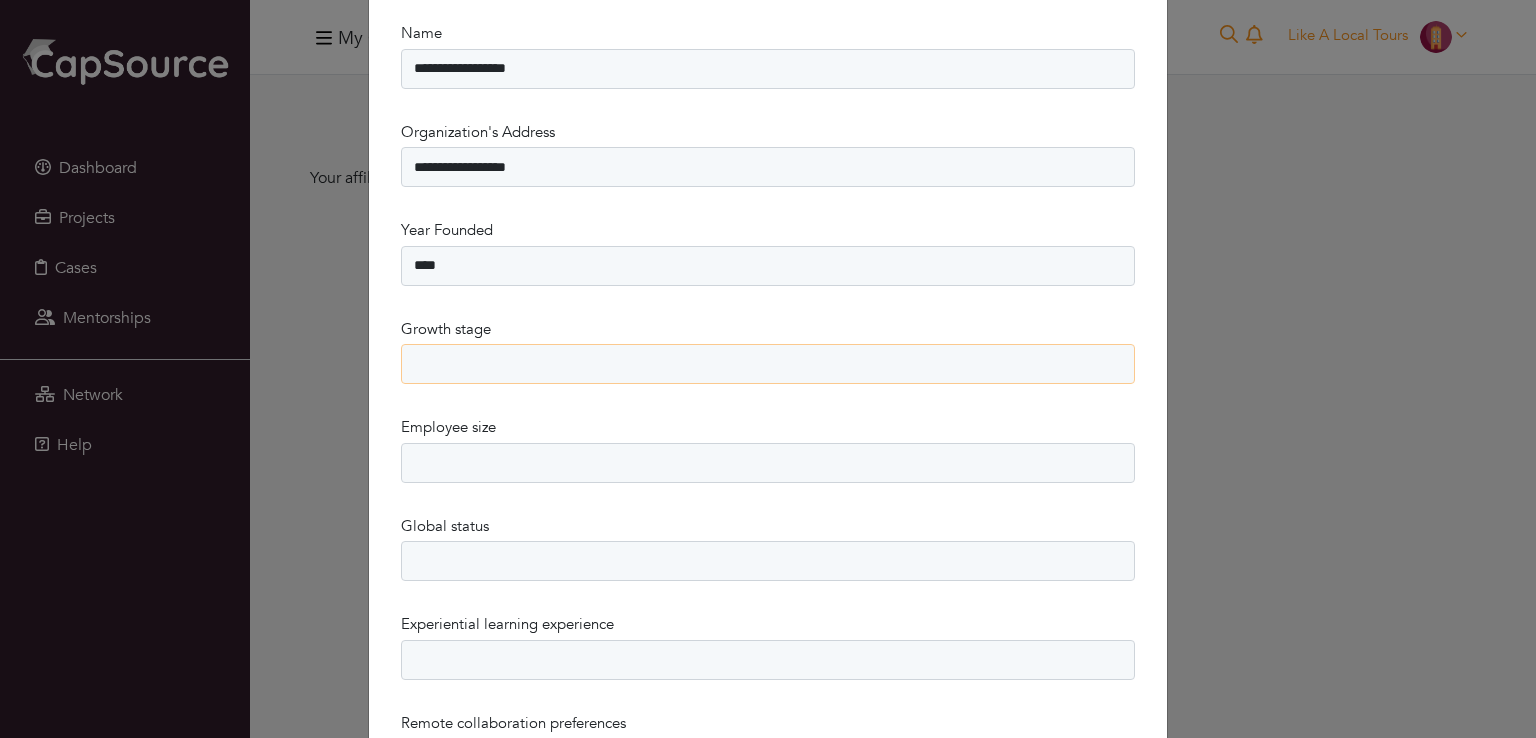 click on "**********" at bounding box center [768, 400] 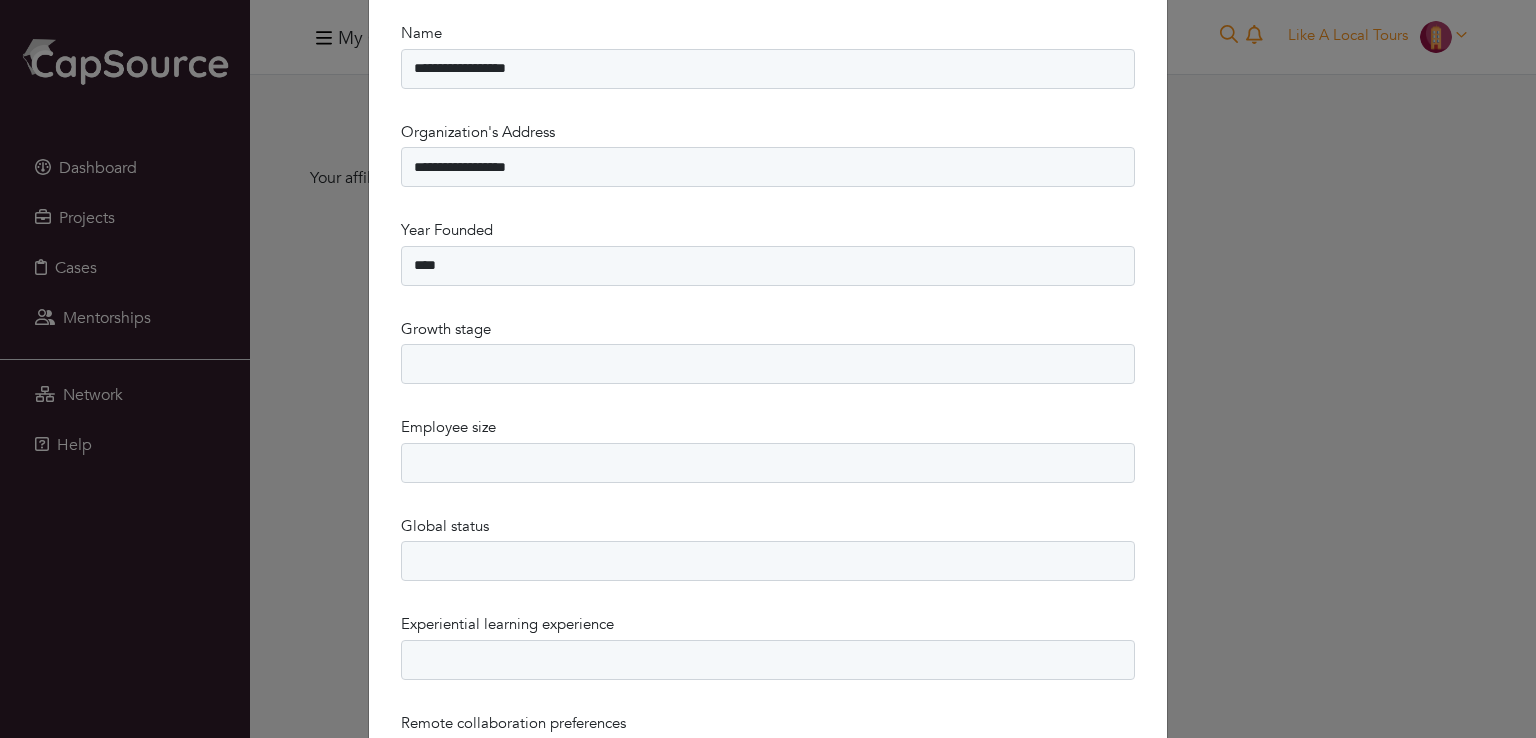 click on "**********" at bounding box center (768, 400) 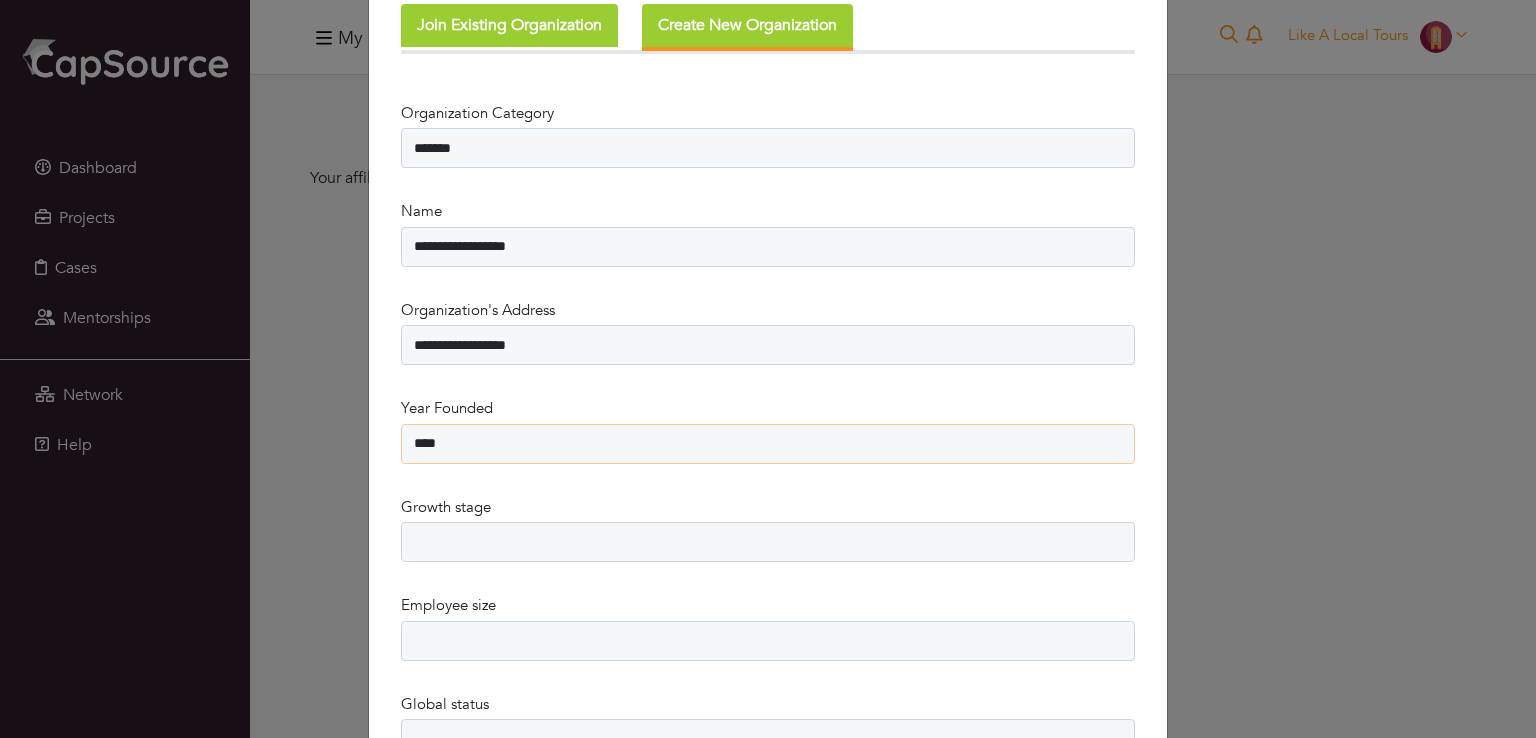 scroll, scrollTop: 61, scrollLeft: 0, axis: vertical 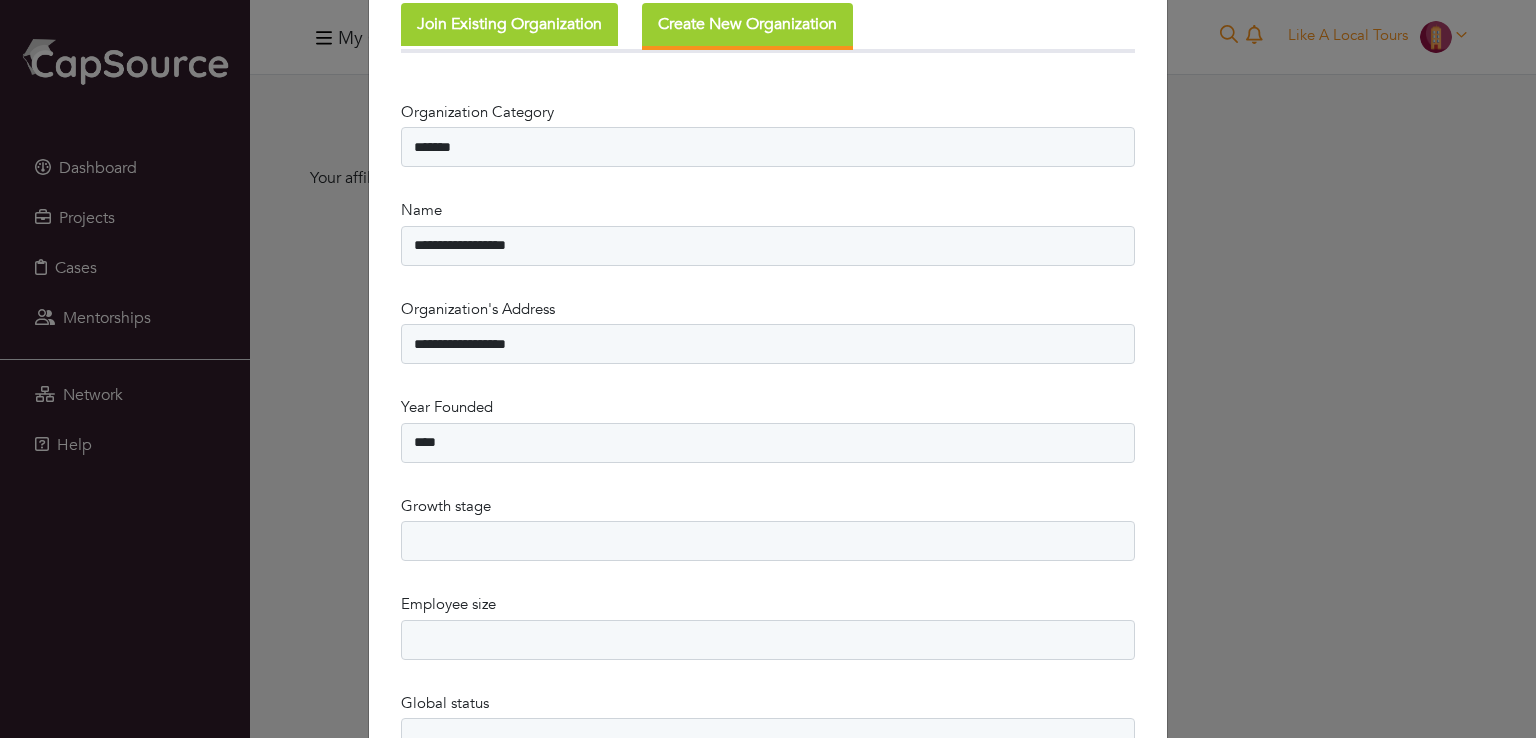 drag, startPoint x: 959, startPoint y: 385, endPoint x: 784, endPoint y: 403, distance: 175.92328 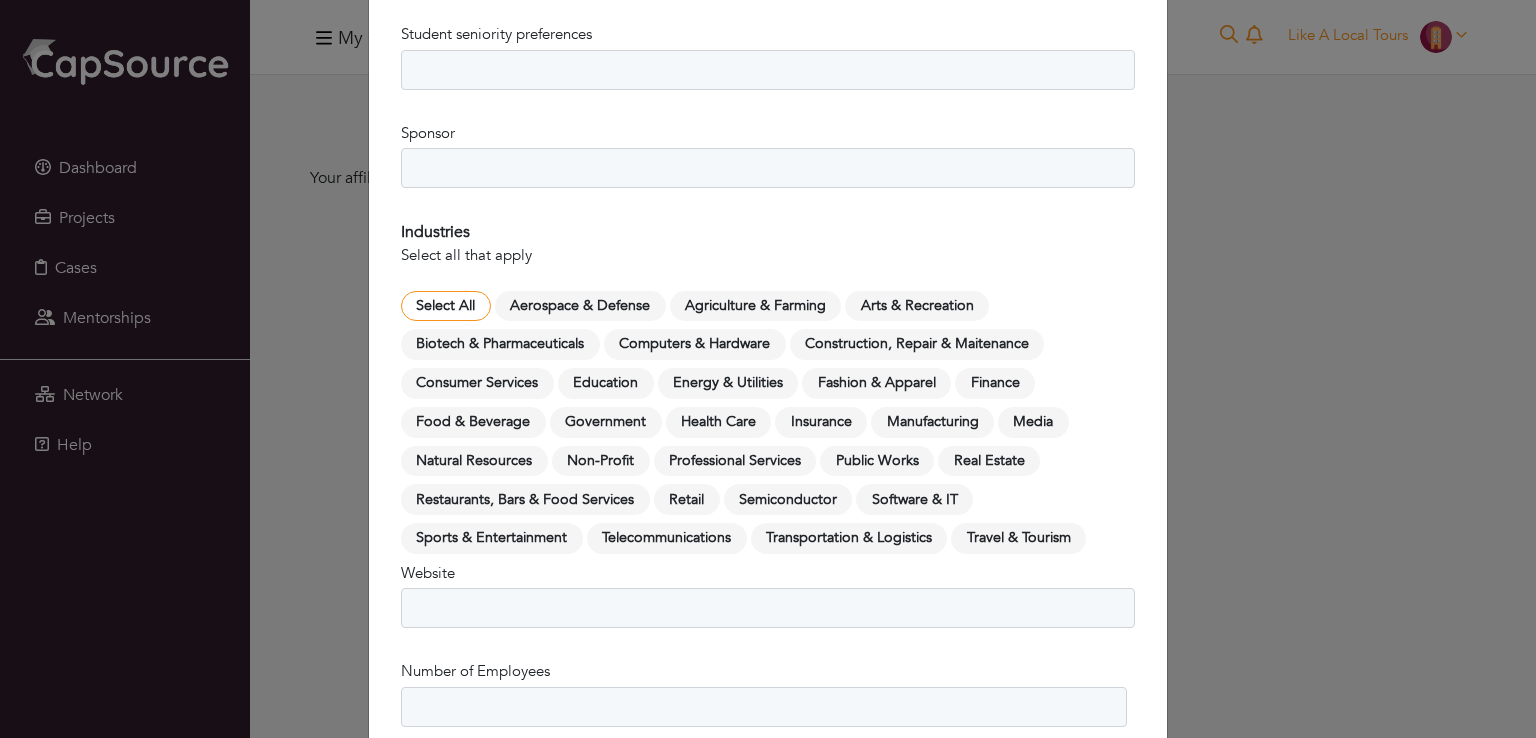 scroll, scrollTop: 1032, scrollLeft: 0, axis: vertical 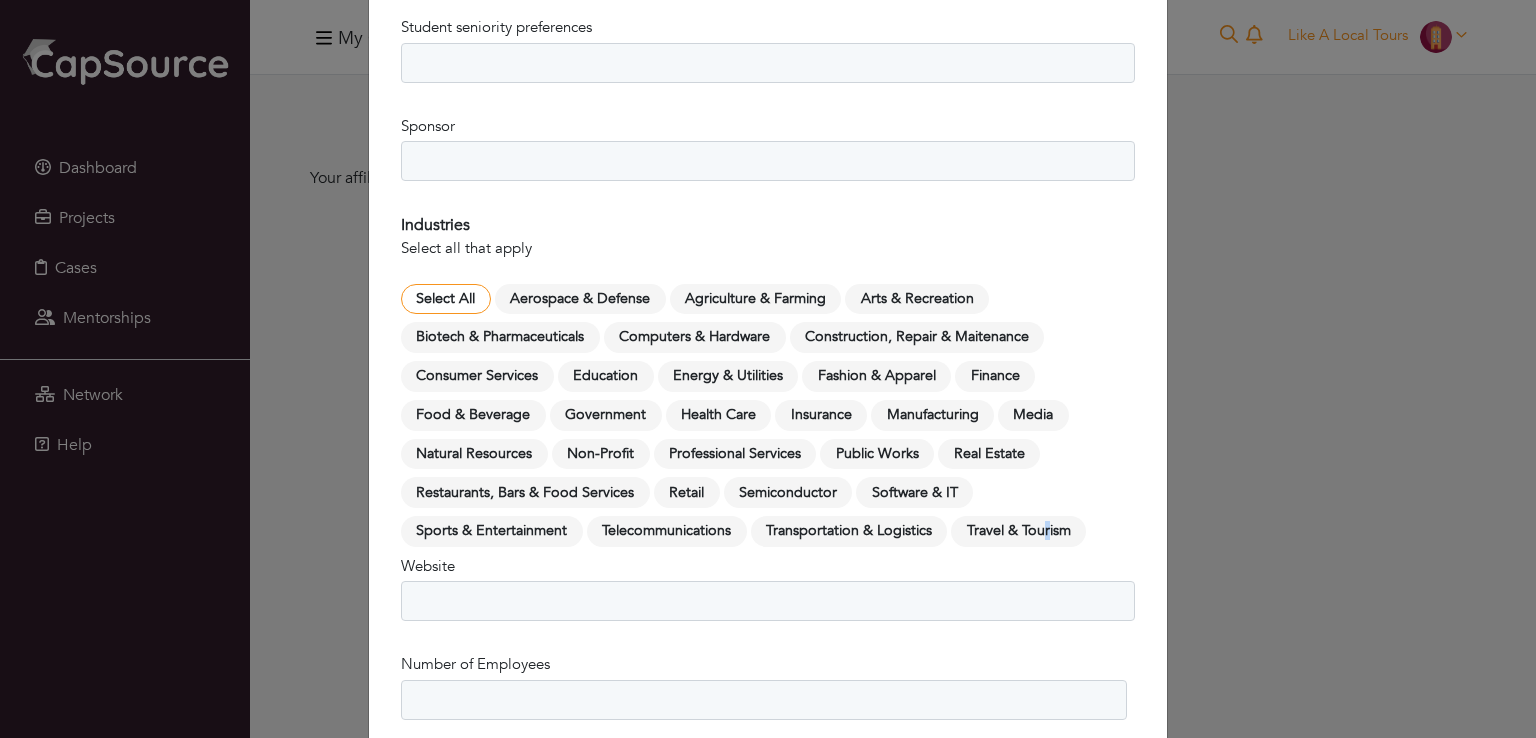 click on "Travel & Tourism" at bounding box center [1018, 531] 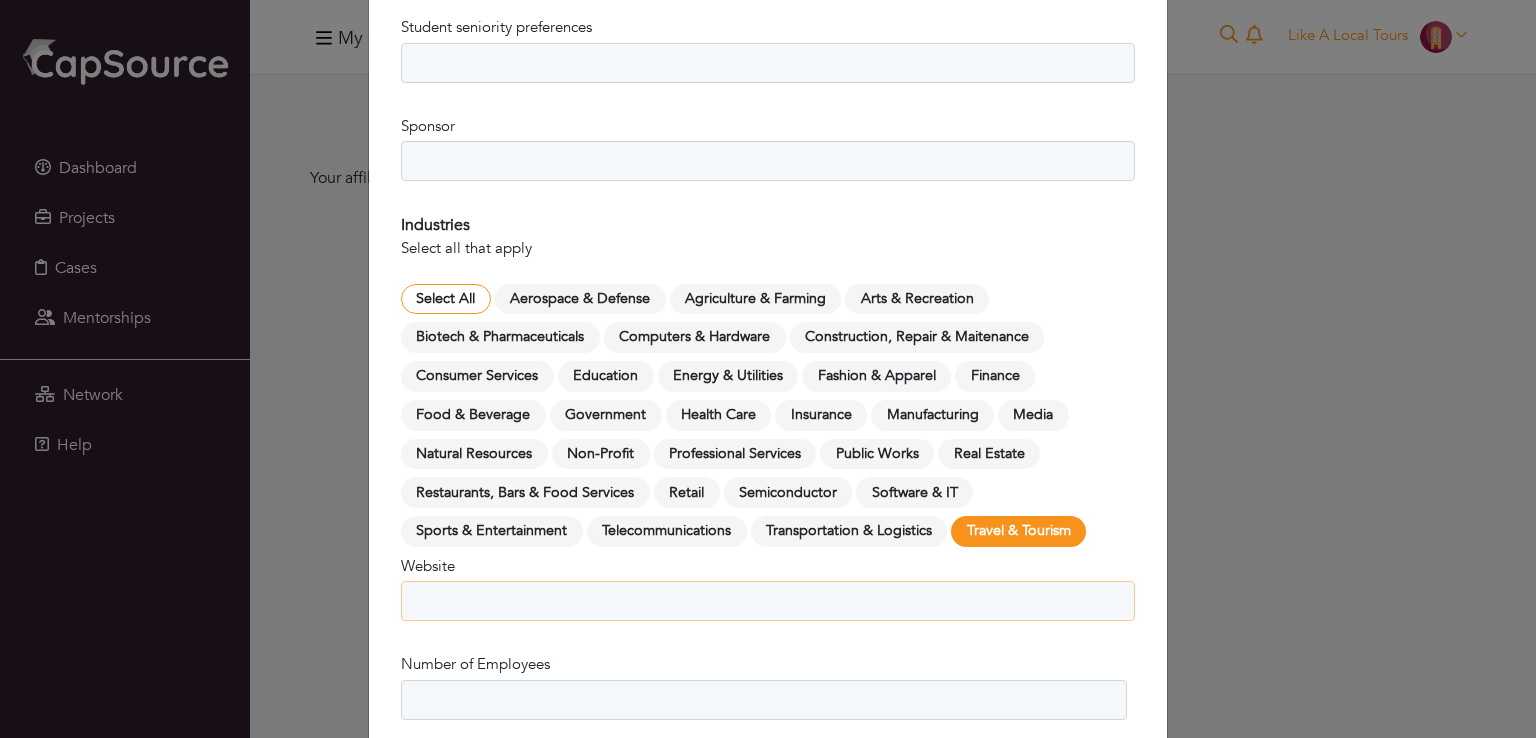 click on "Website" at bounding box center [768, 601] 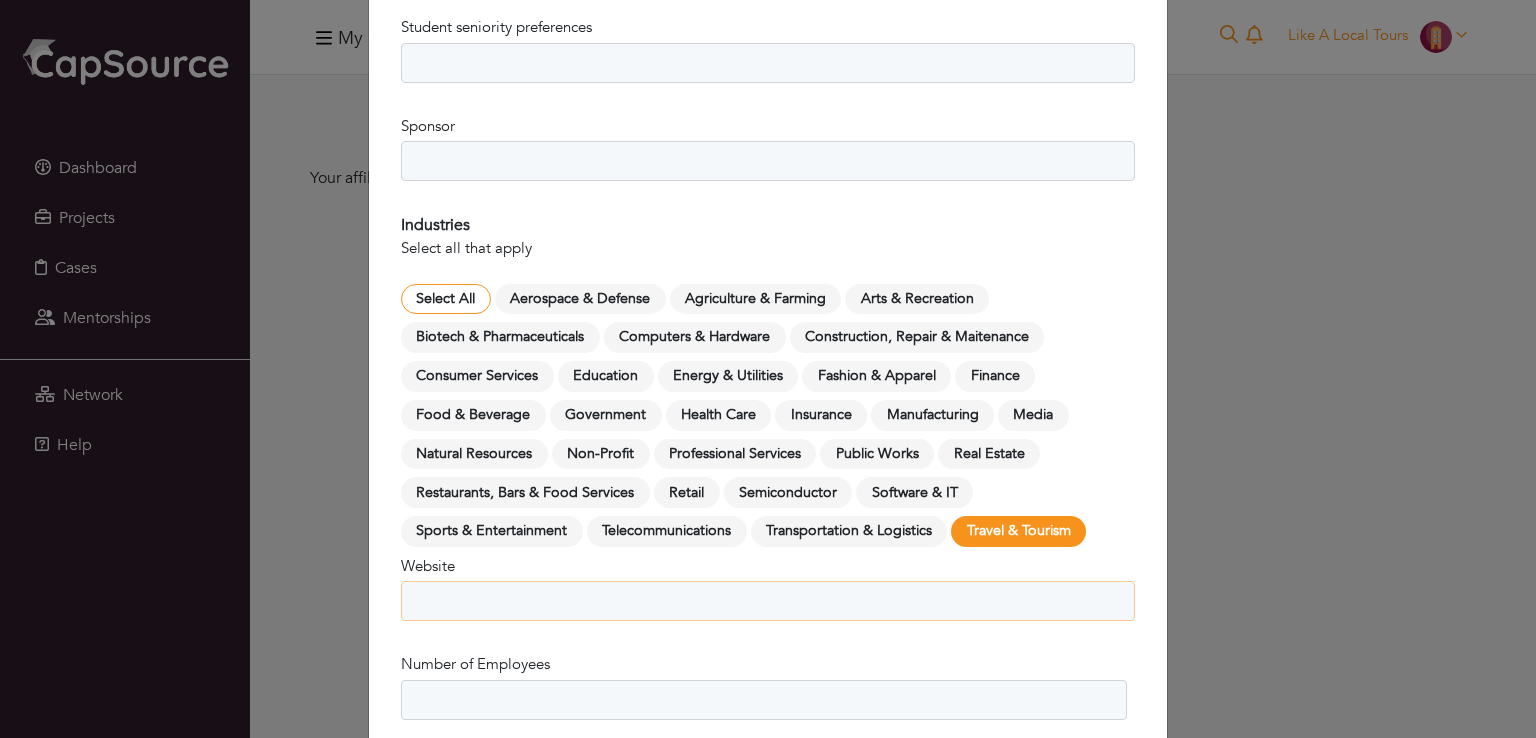 paste on "**********" 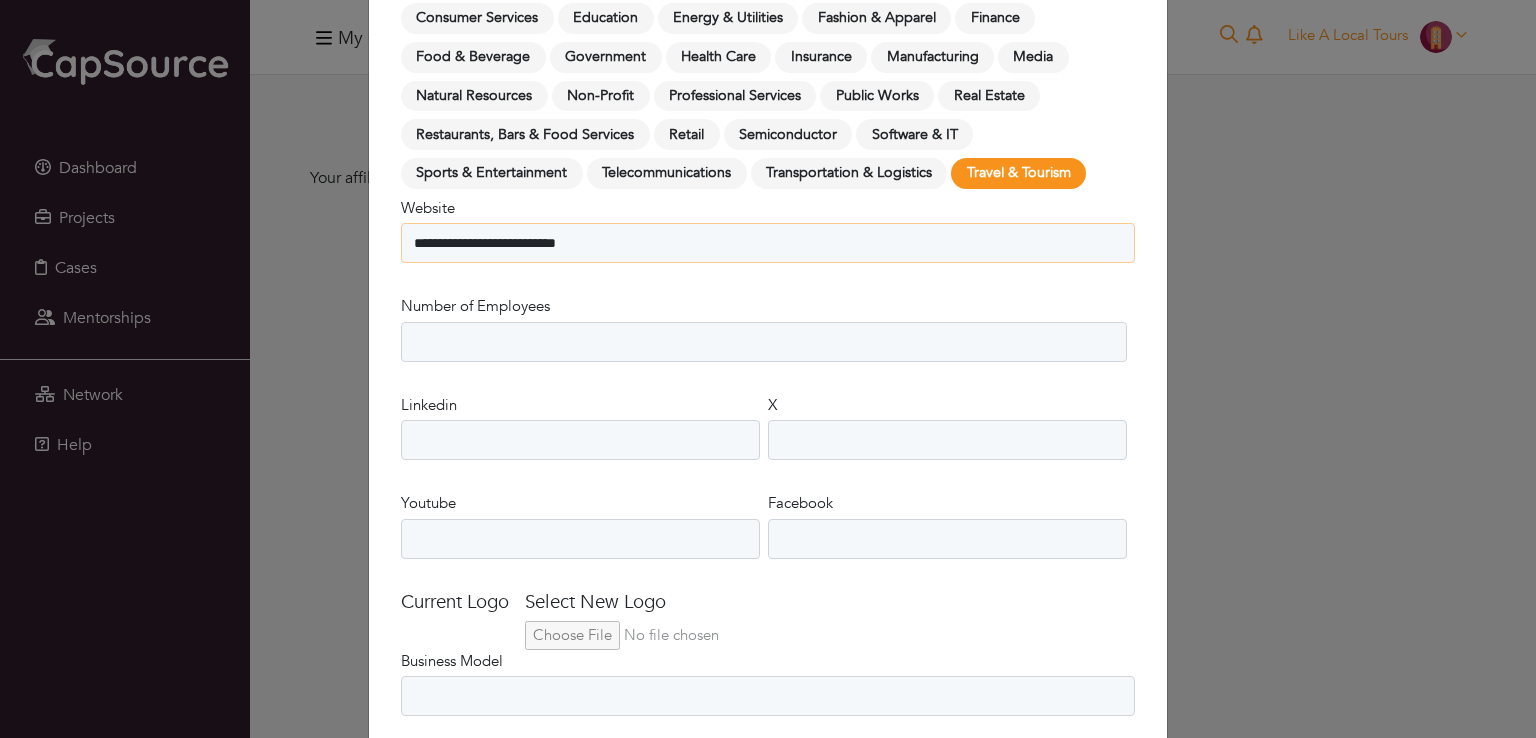 scroll, scrollTop: 1412, scrollLeft: 0, axis: vertical 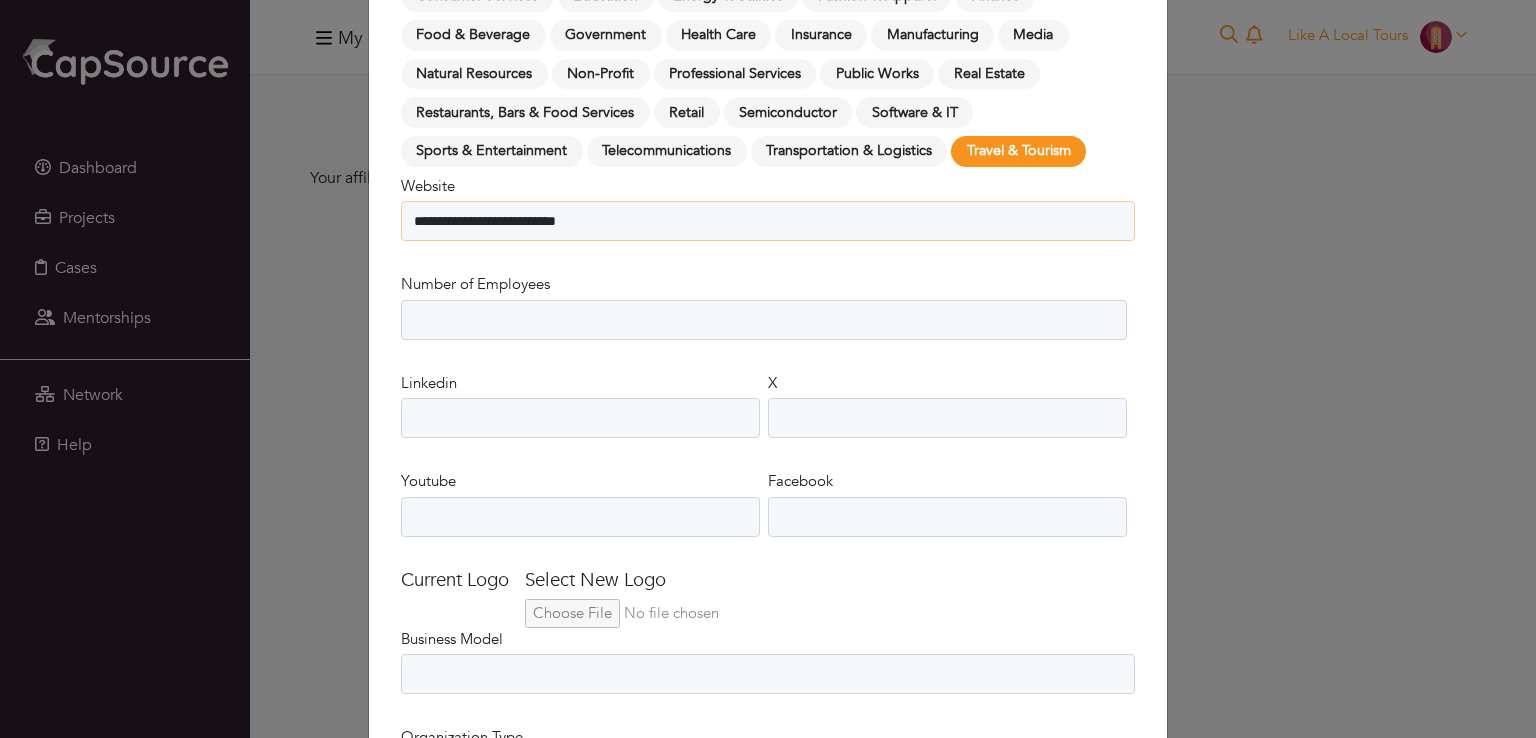 type on "**********" 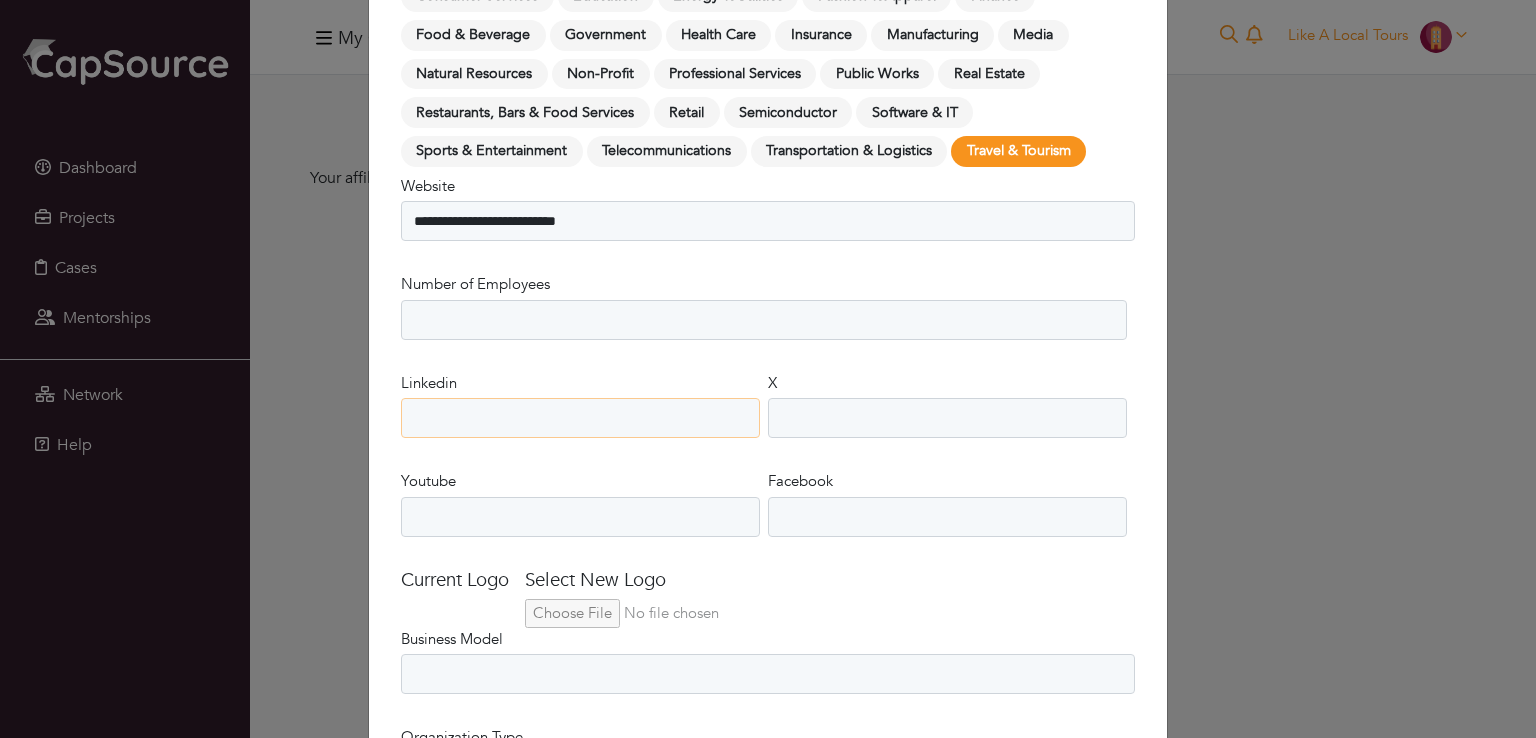 click on "Linkedin" at bounding box center (580, 418) 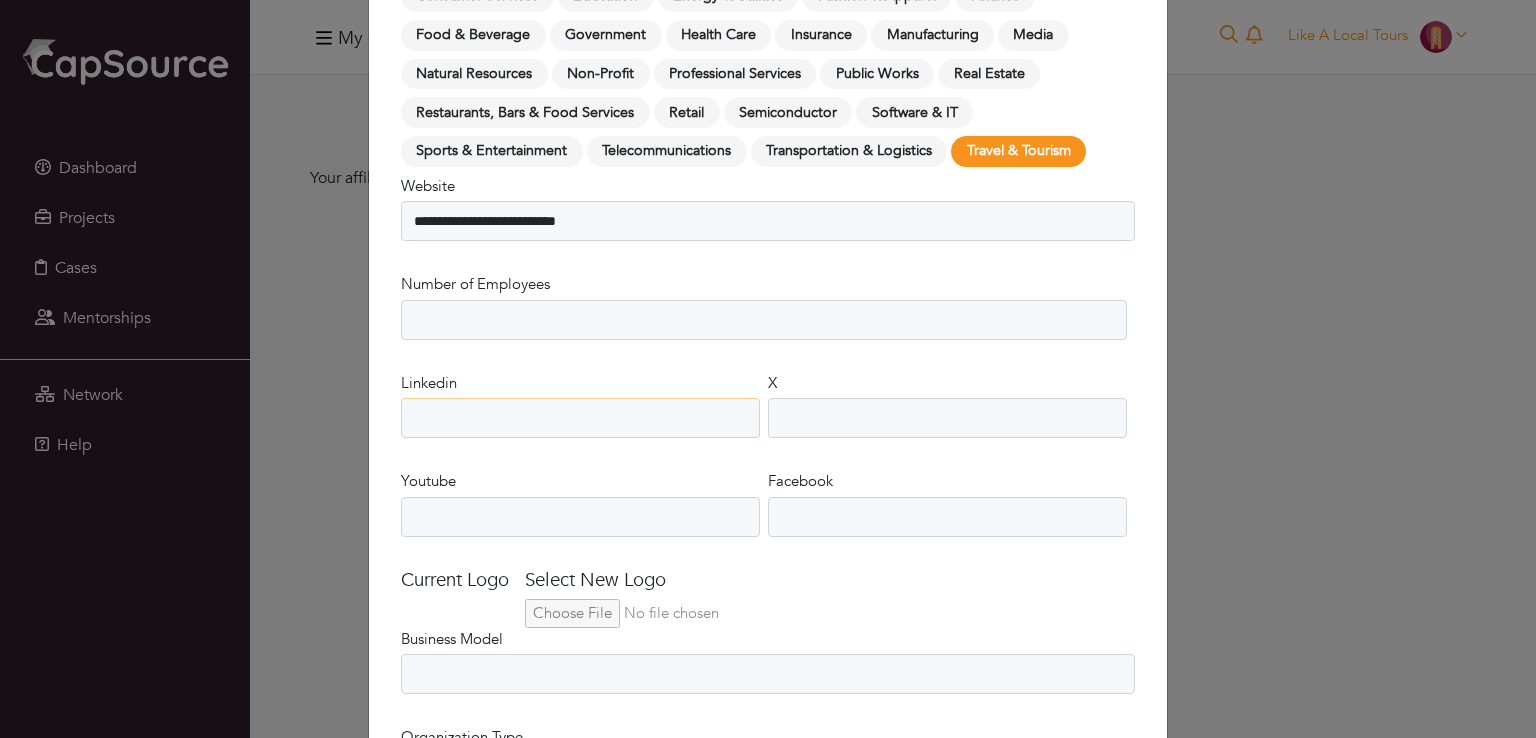 paste on "**********" 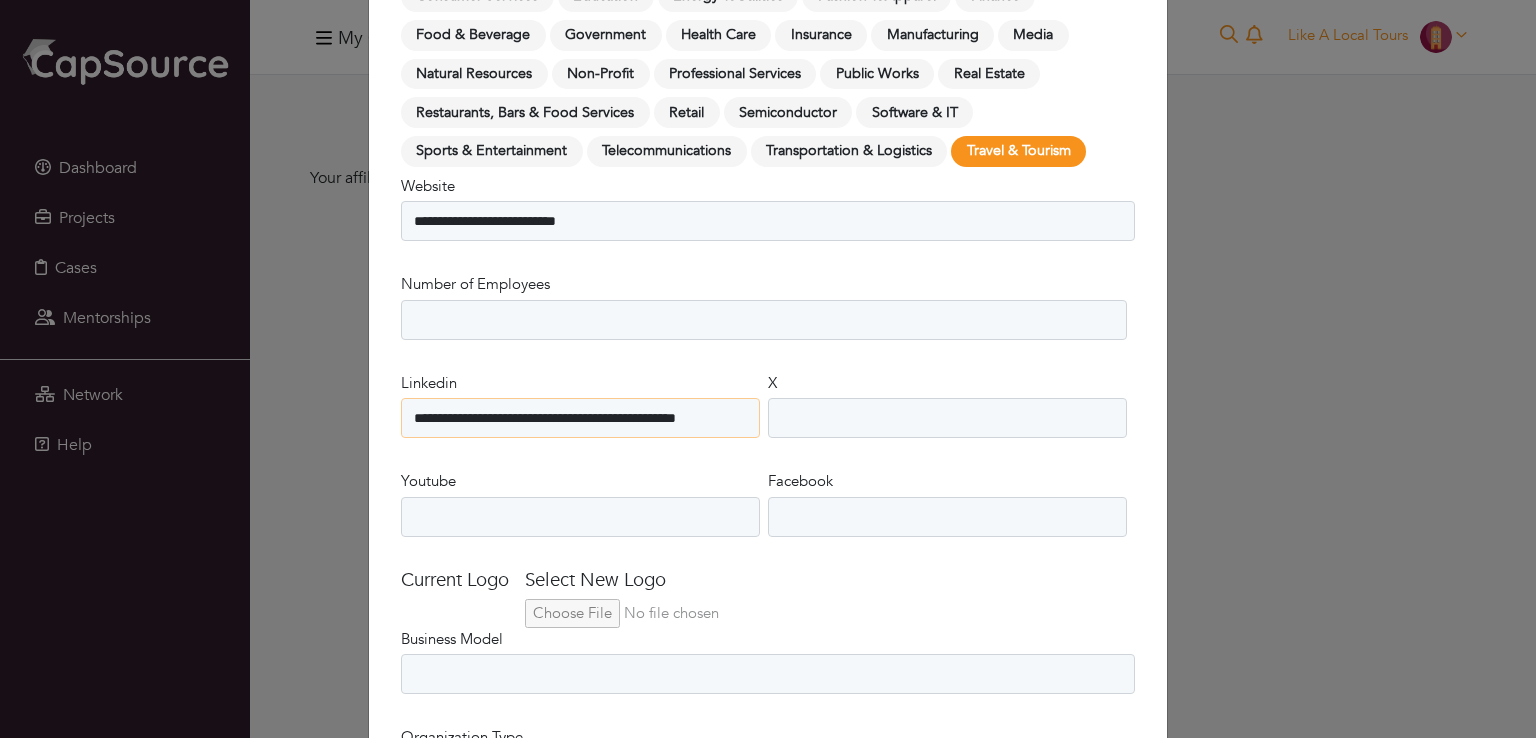 scroll, scrollTop: 0, scrollLeft: 0, axis: both 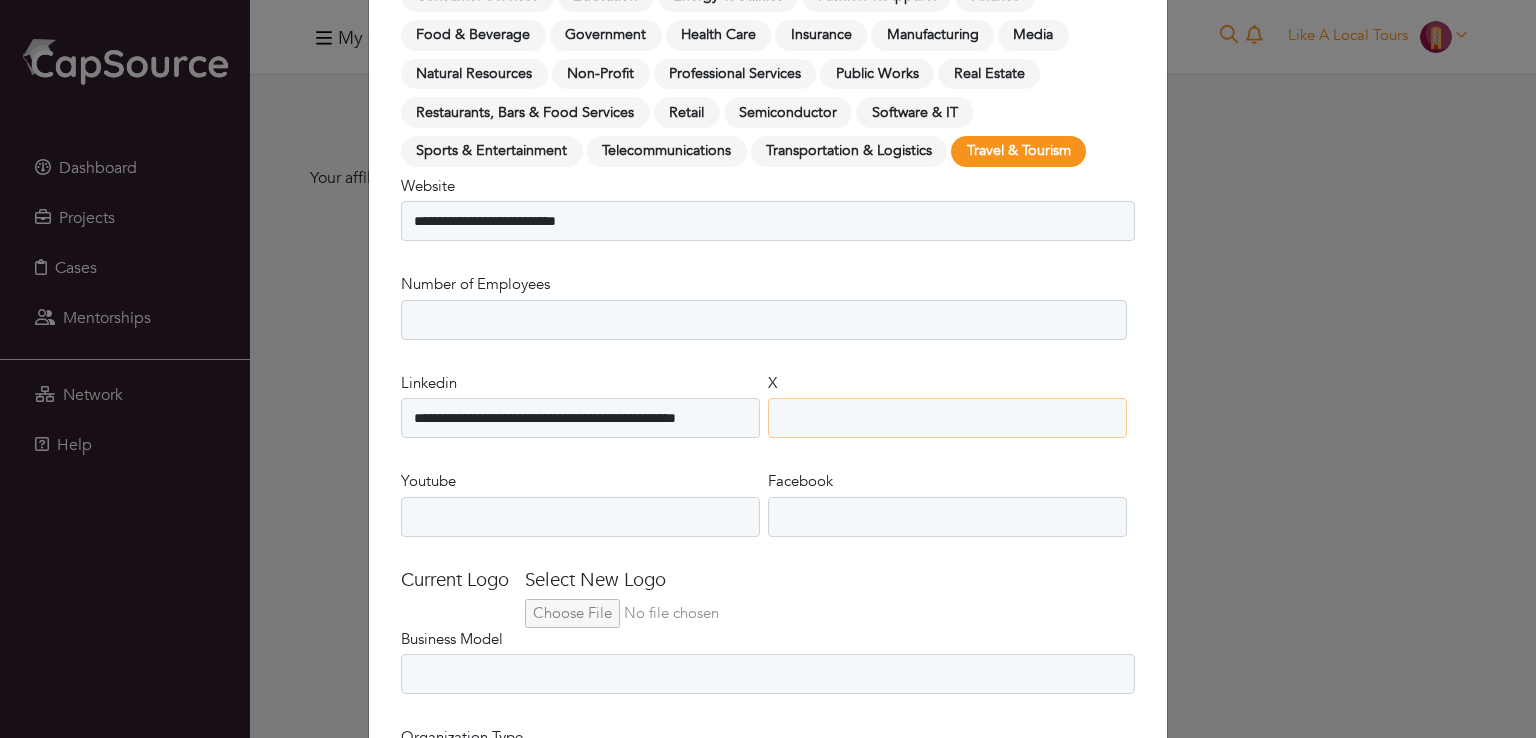 click on "X" at bounding box center (947, 418) 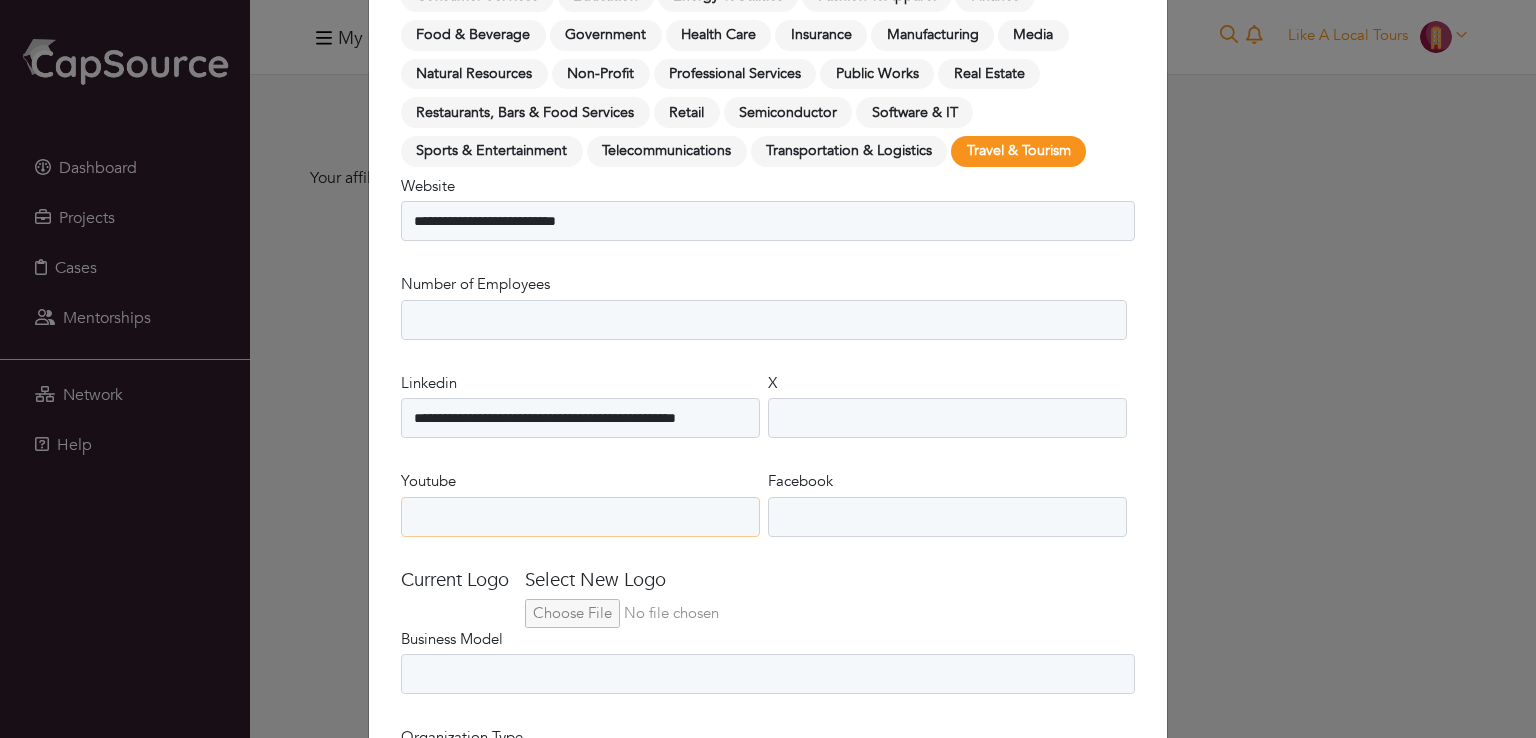 click on "Youtube" at bounding box center [580, 517] 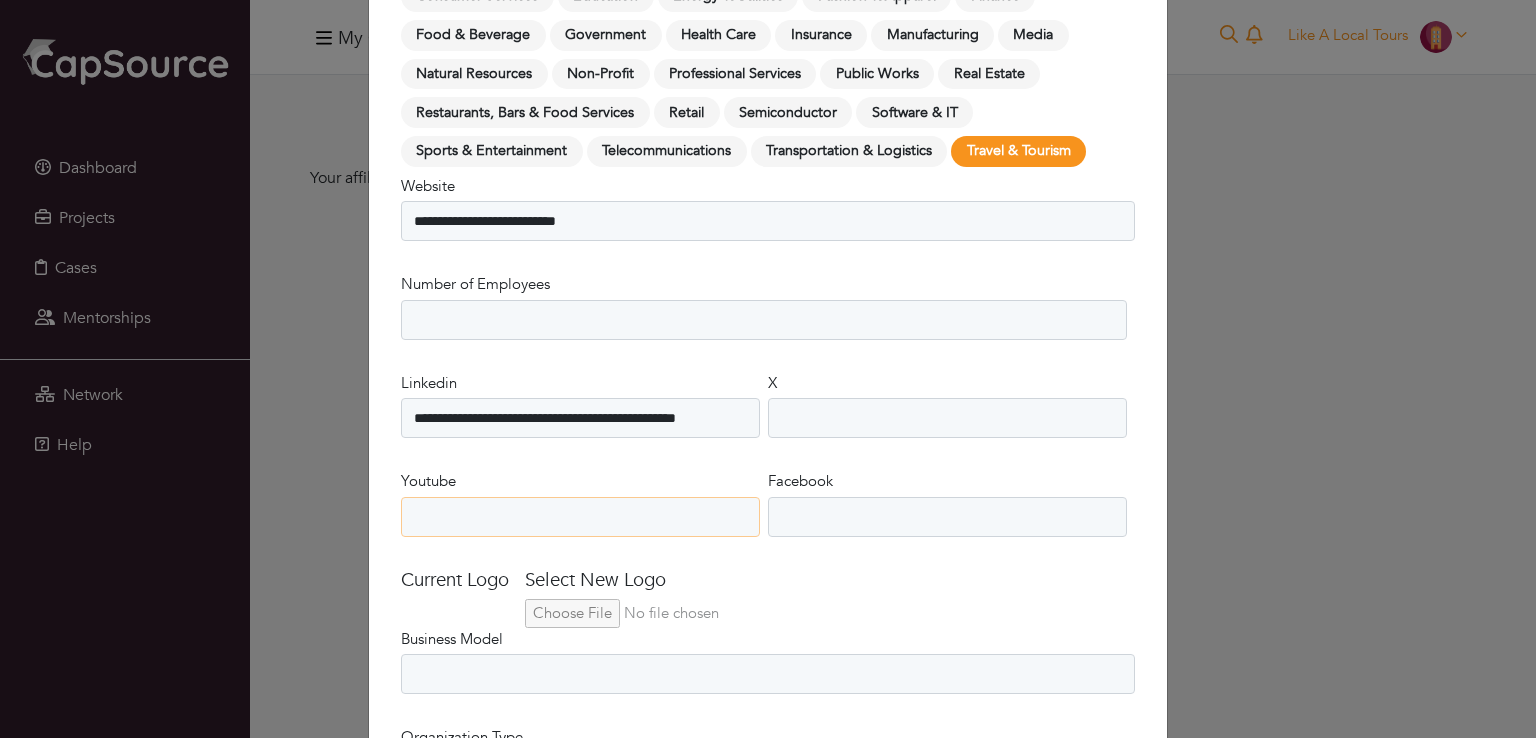 paste on "**********" 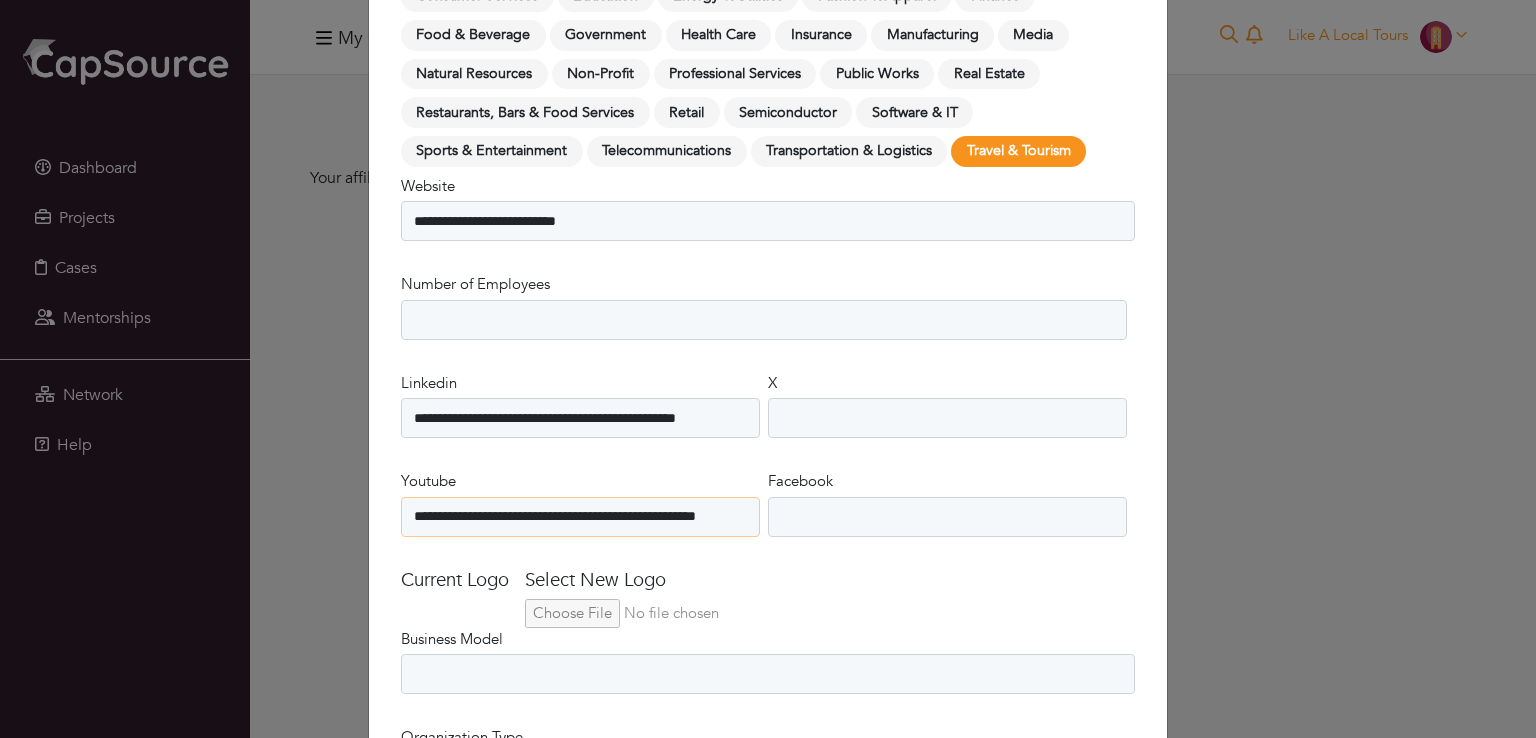 scroll, scrollTop: 0, scrollLeft: 107, axis: horizontal 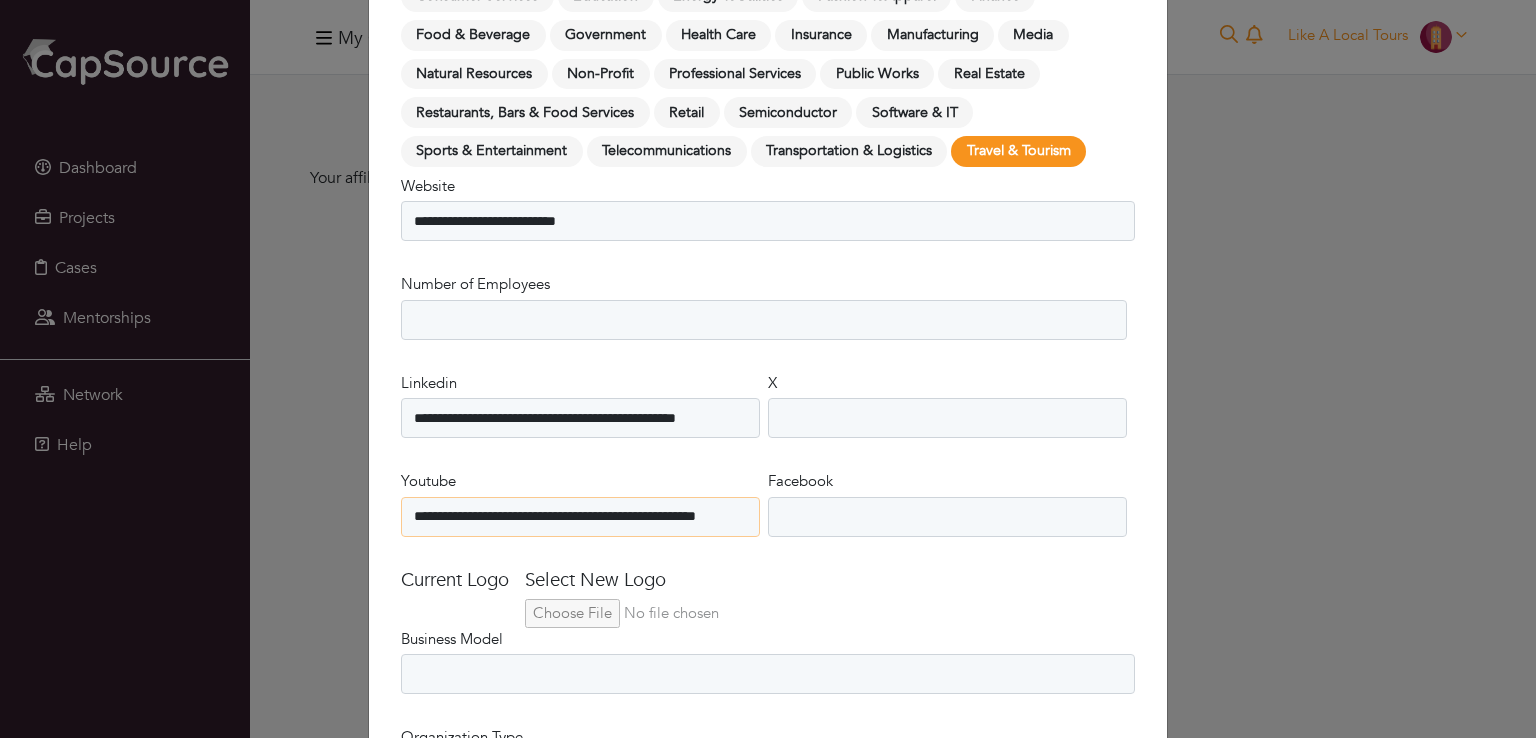 type on "**********" 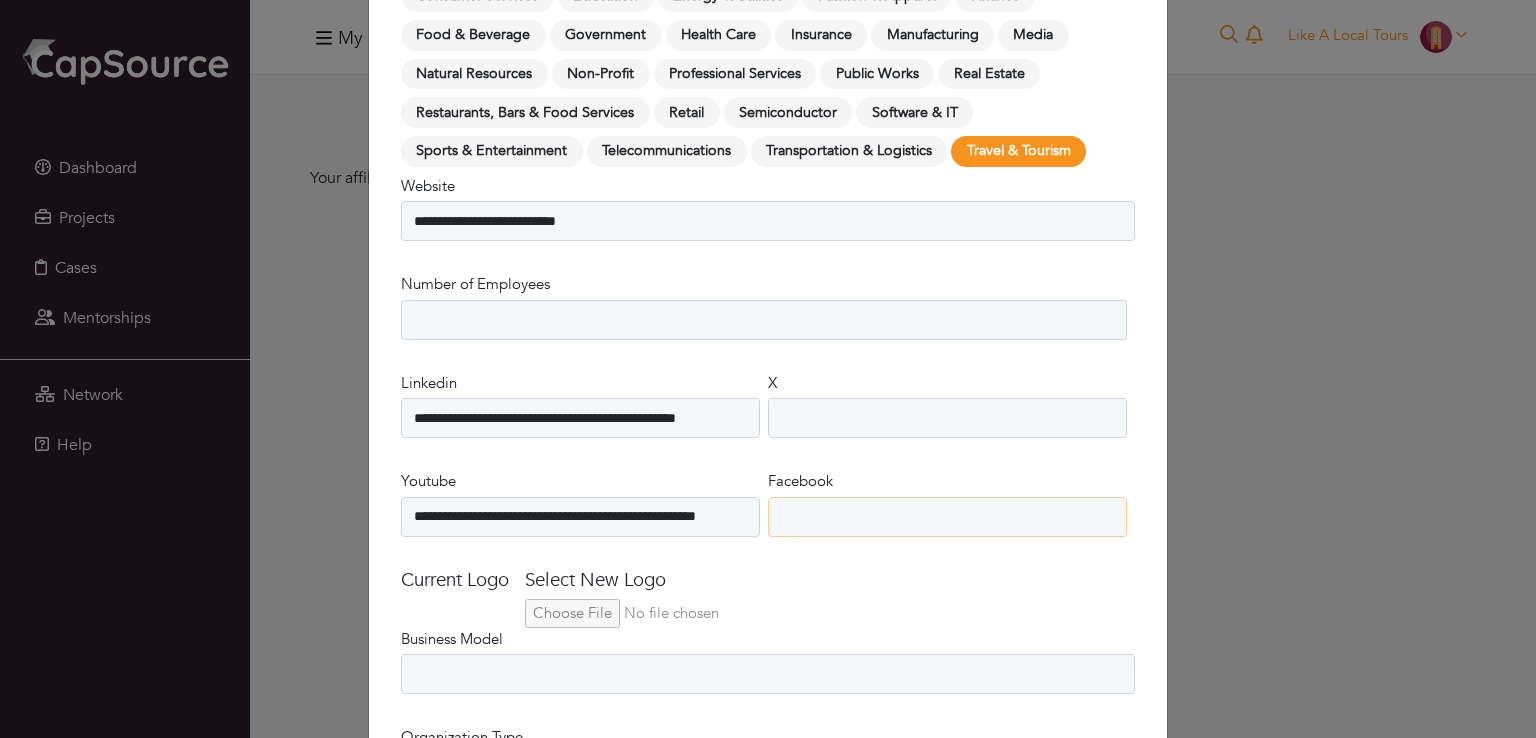 scroll, scrollTop: 0, scrollLeft: 0, axis: both 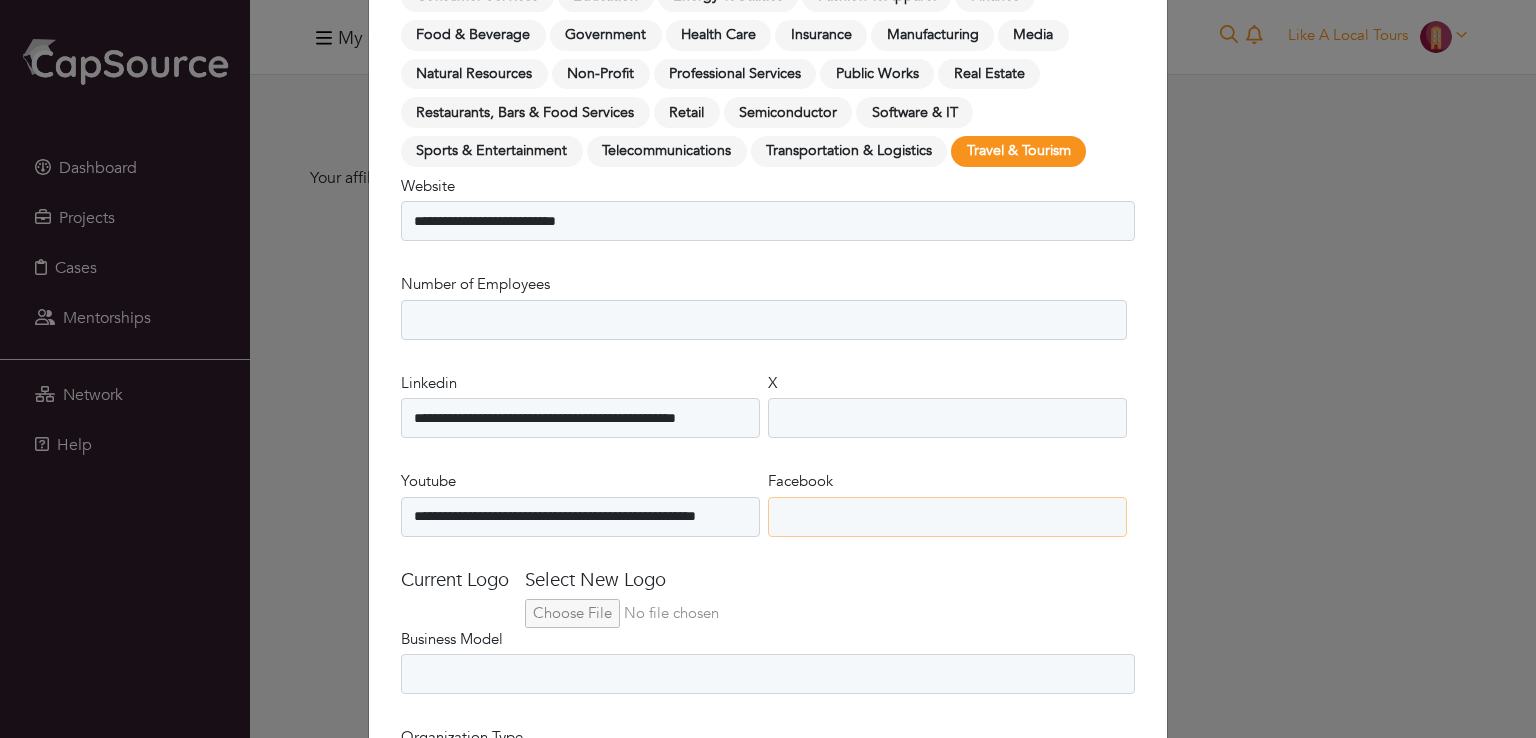 click on "Facebook" at bounding box center (947, 517) 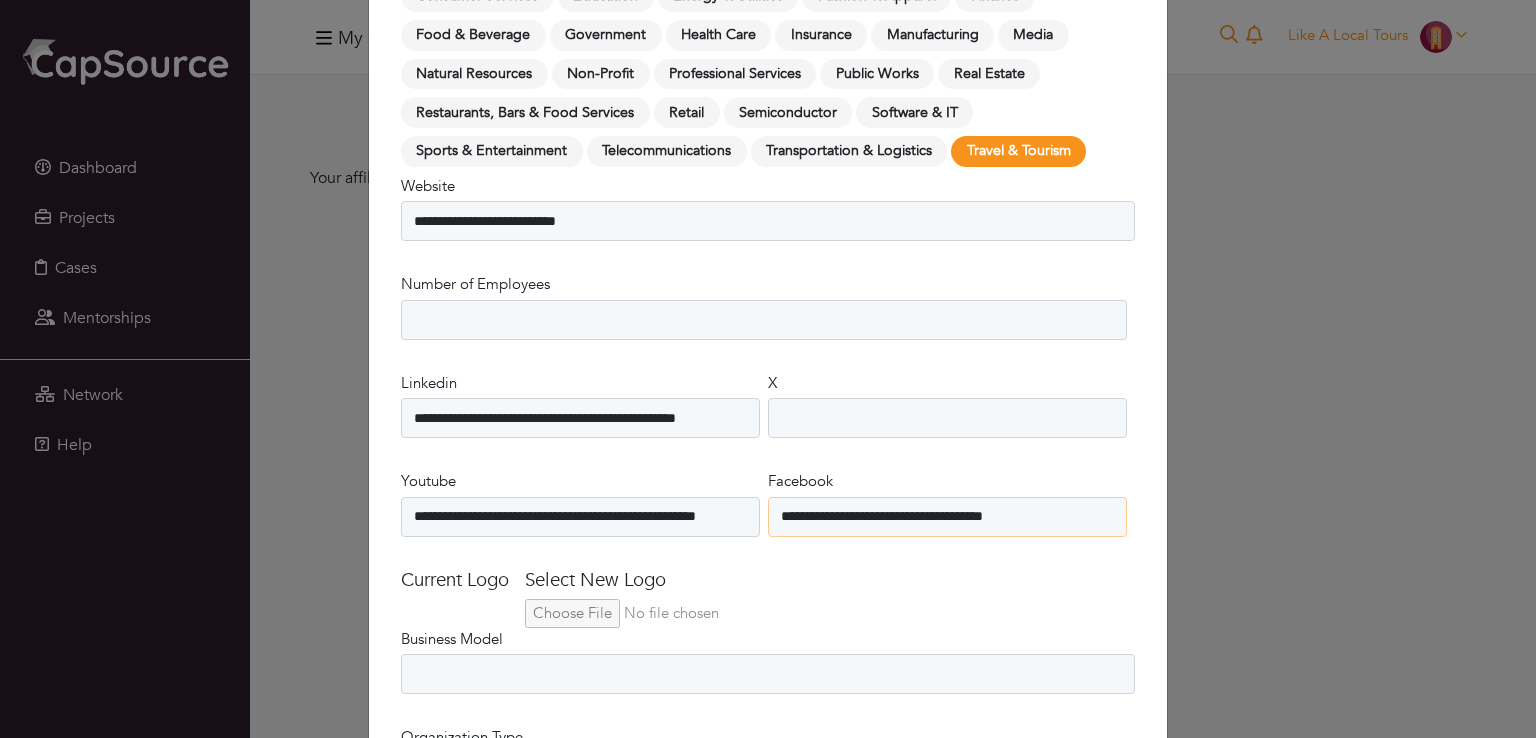 type on "**********" 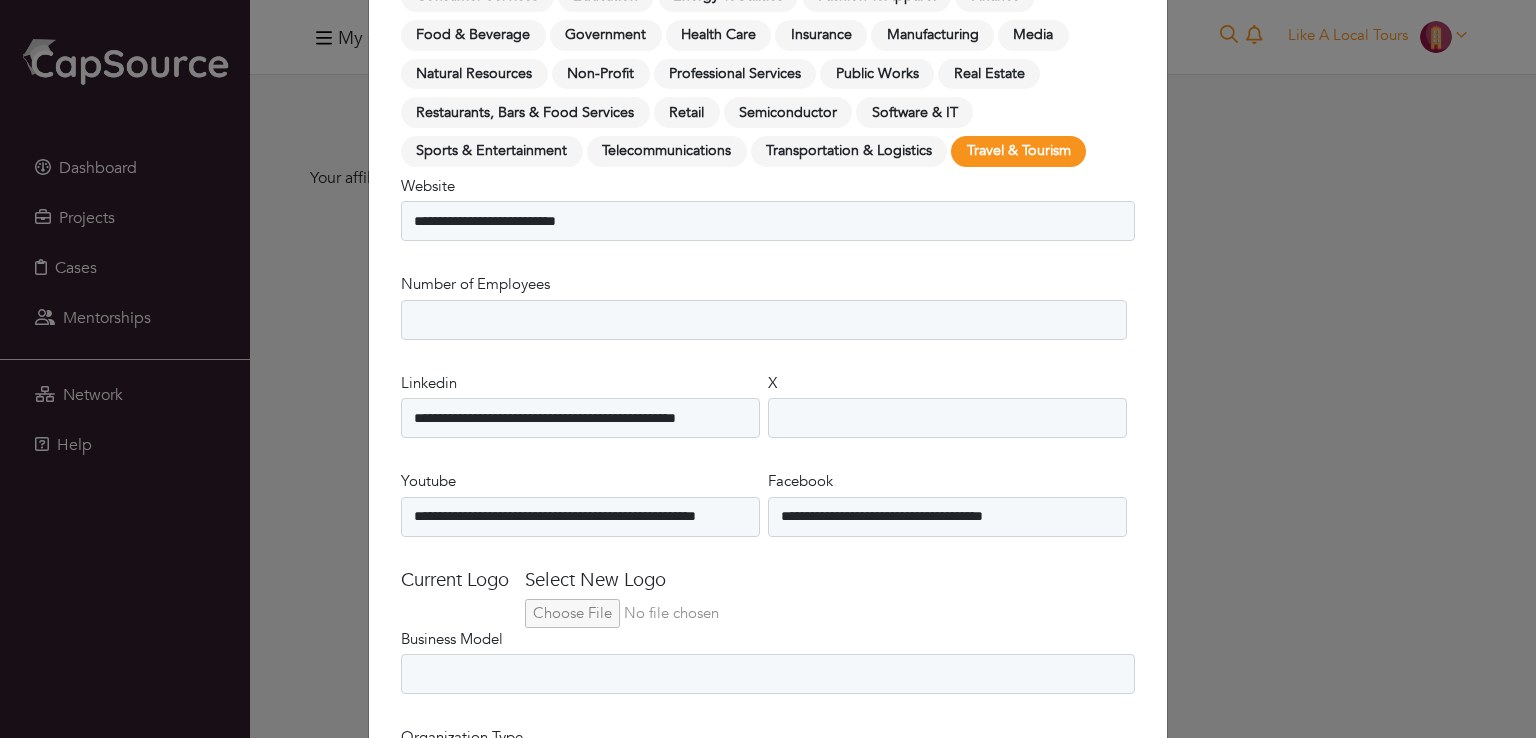 click at bounding box center (661, 613) 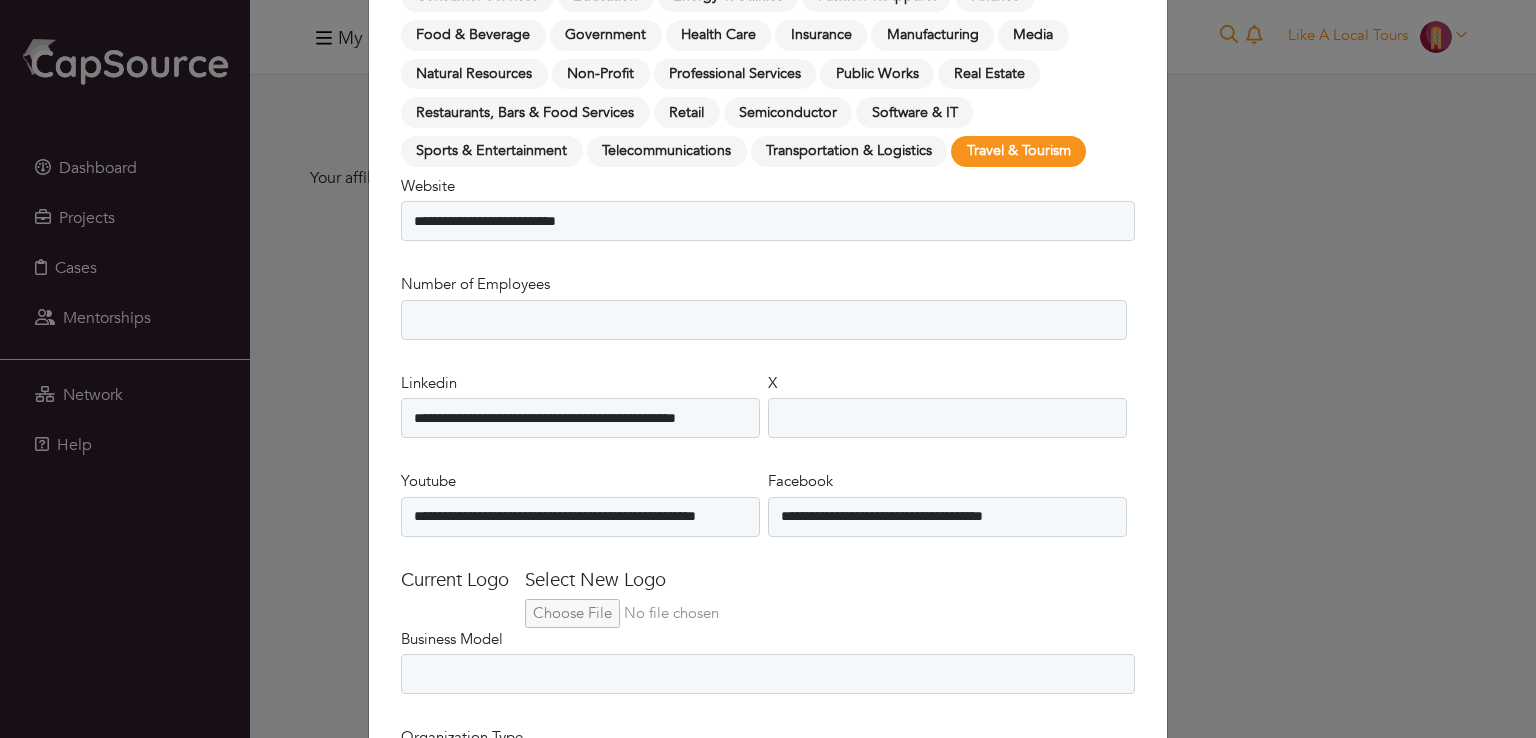 type on "**********" 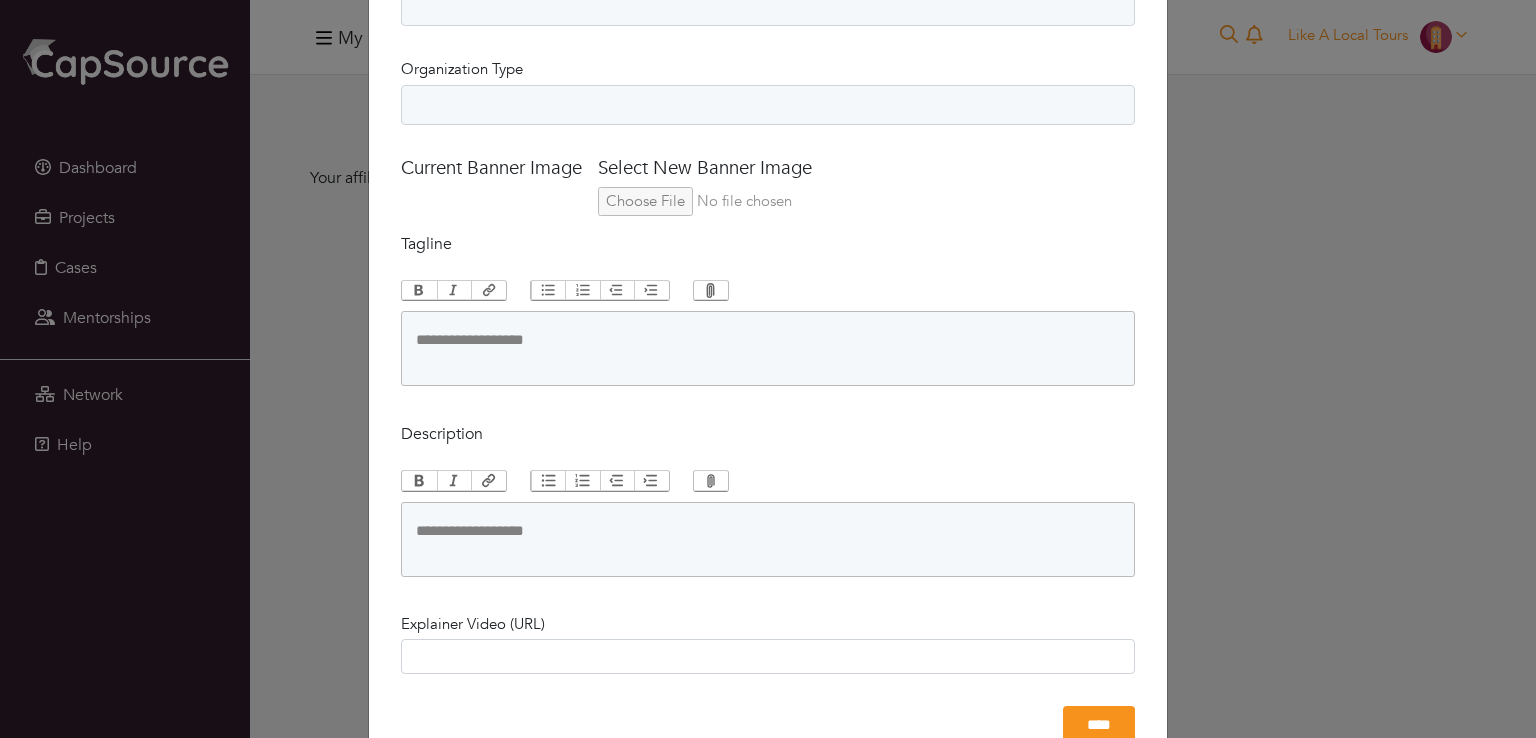 scroll, scrollTop: 2142, scrollLeft: 0, axis: vertical 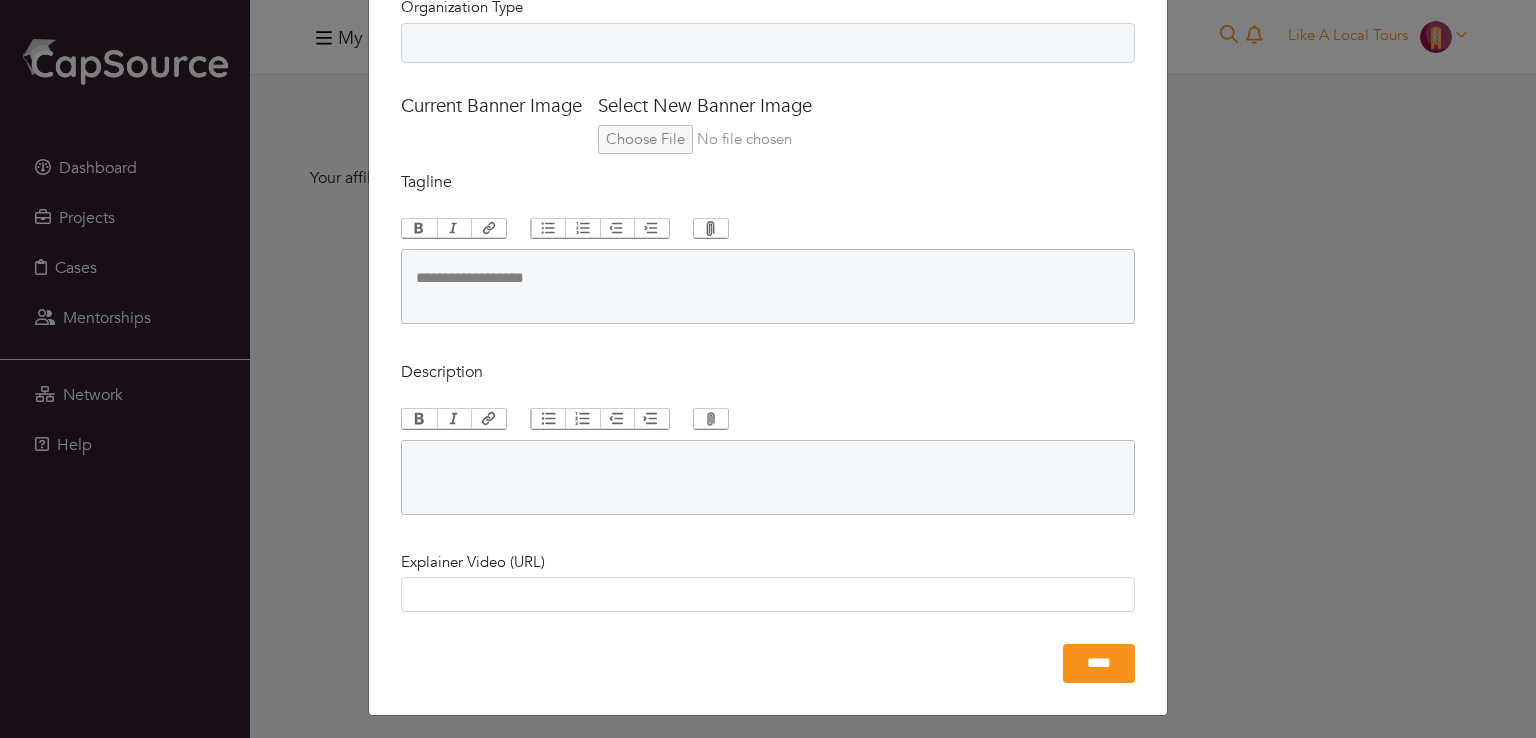 click at bounding box center (768, 477) 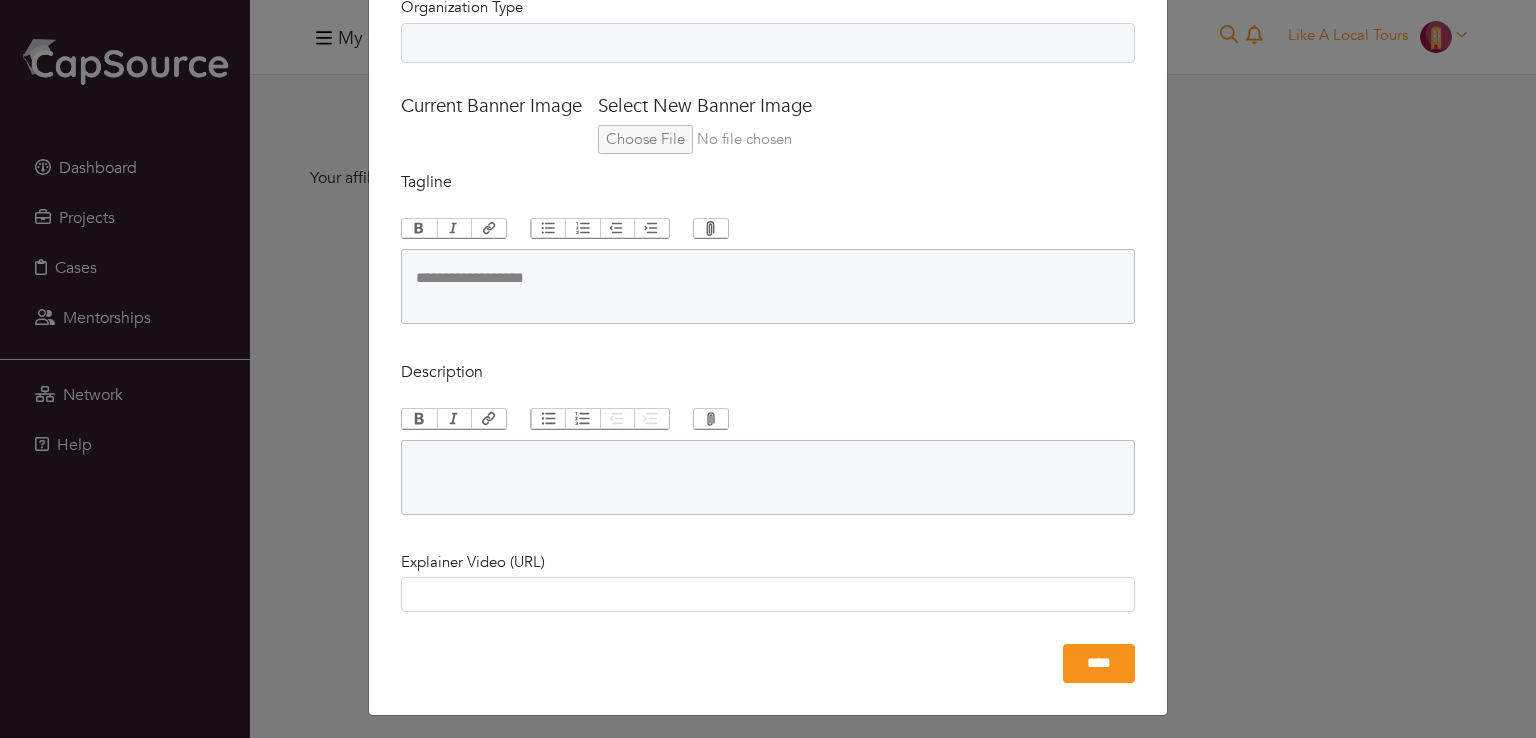 click at bounding box center [768, 477] 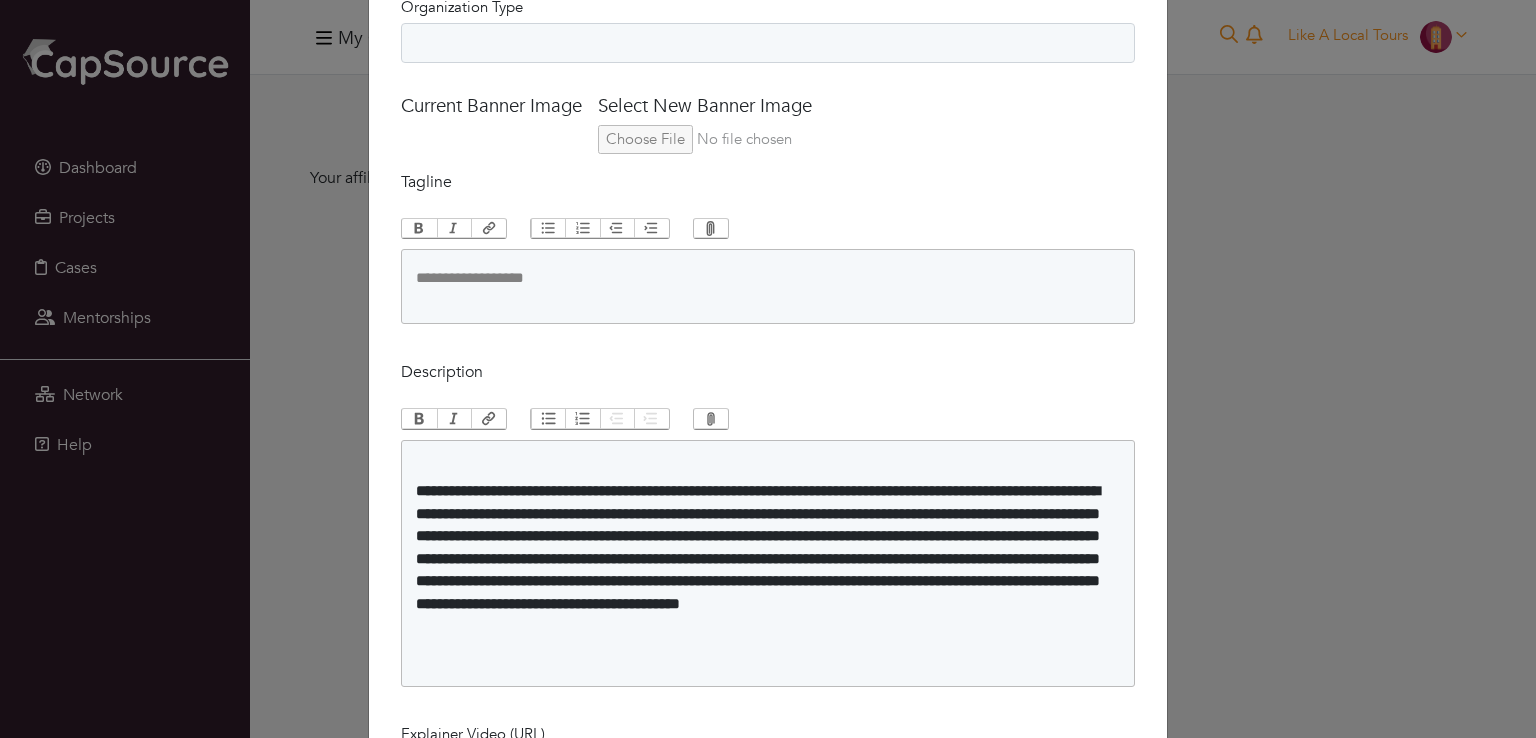 click on "**********" at bounding box center (768, 564) 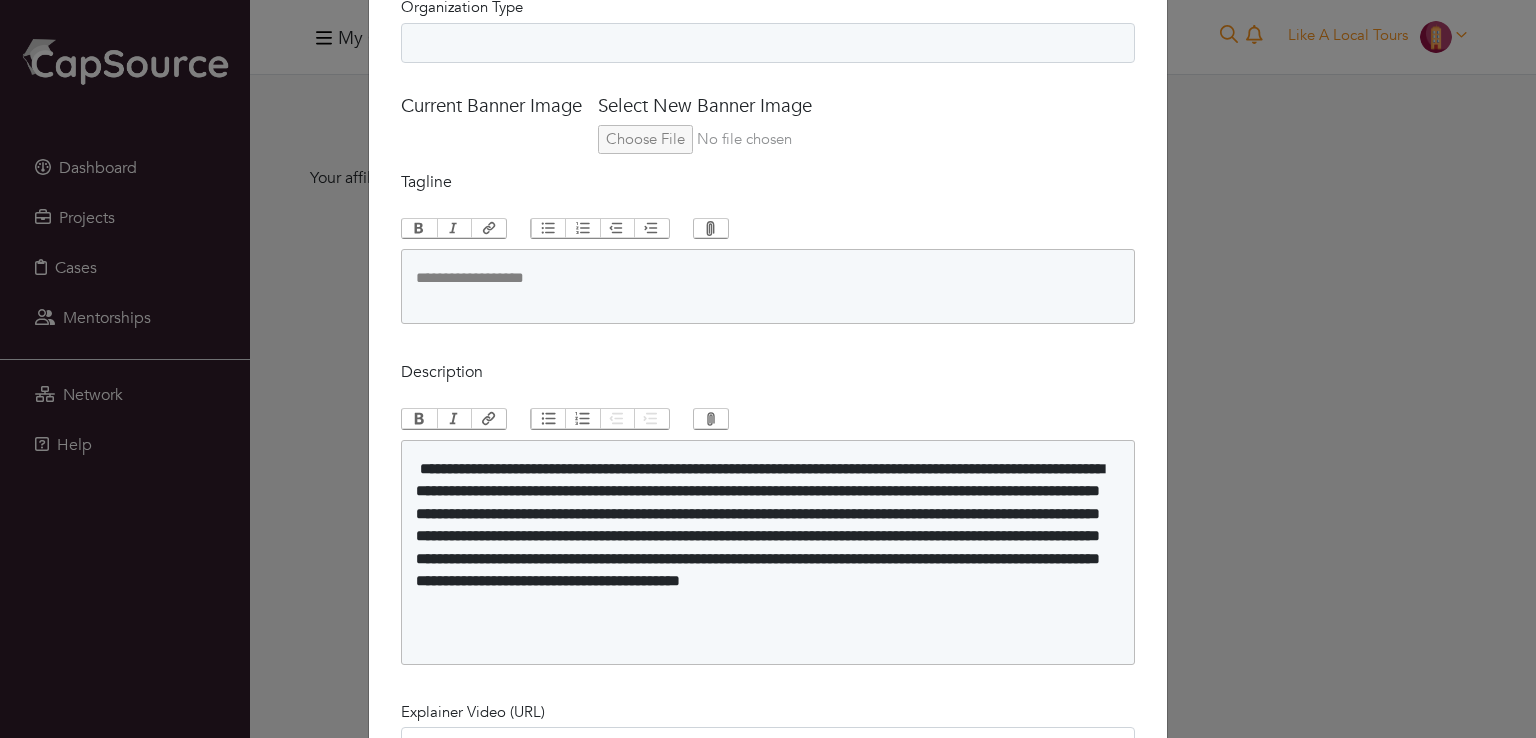click on "**********" at bounding box center [768, 548] 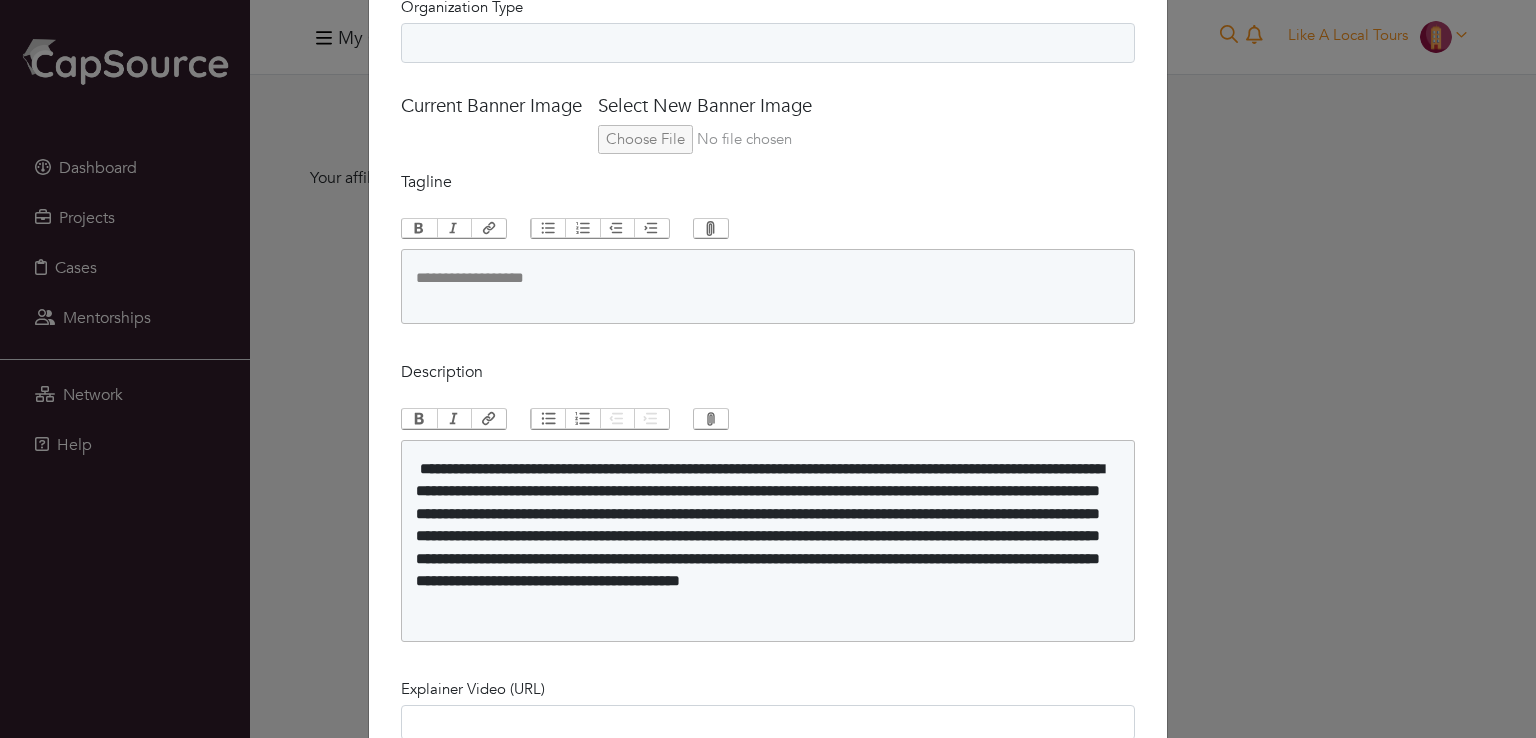 type on "**********" 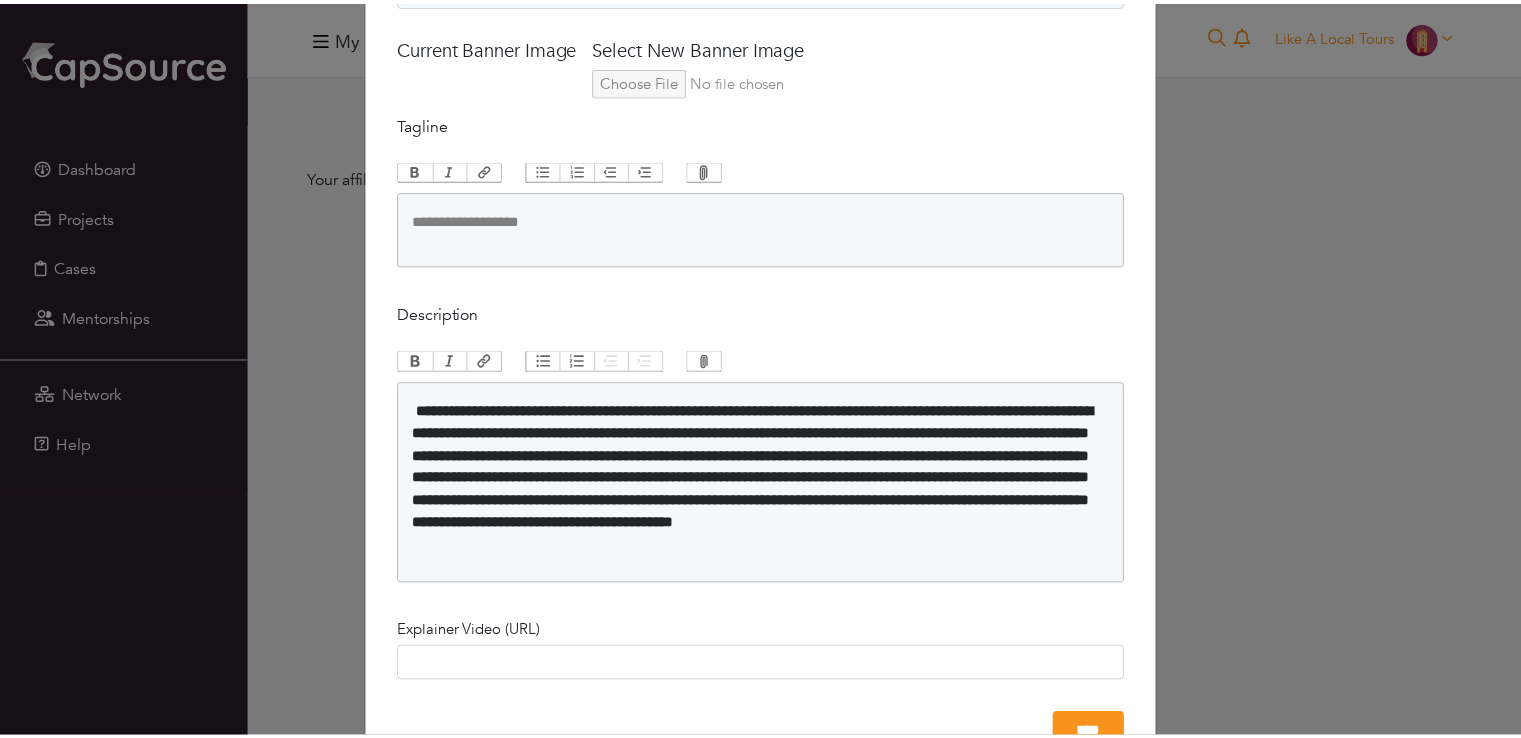 scroll, scrollTop: 2269, scrollLeft: 0, axis: vertical 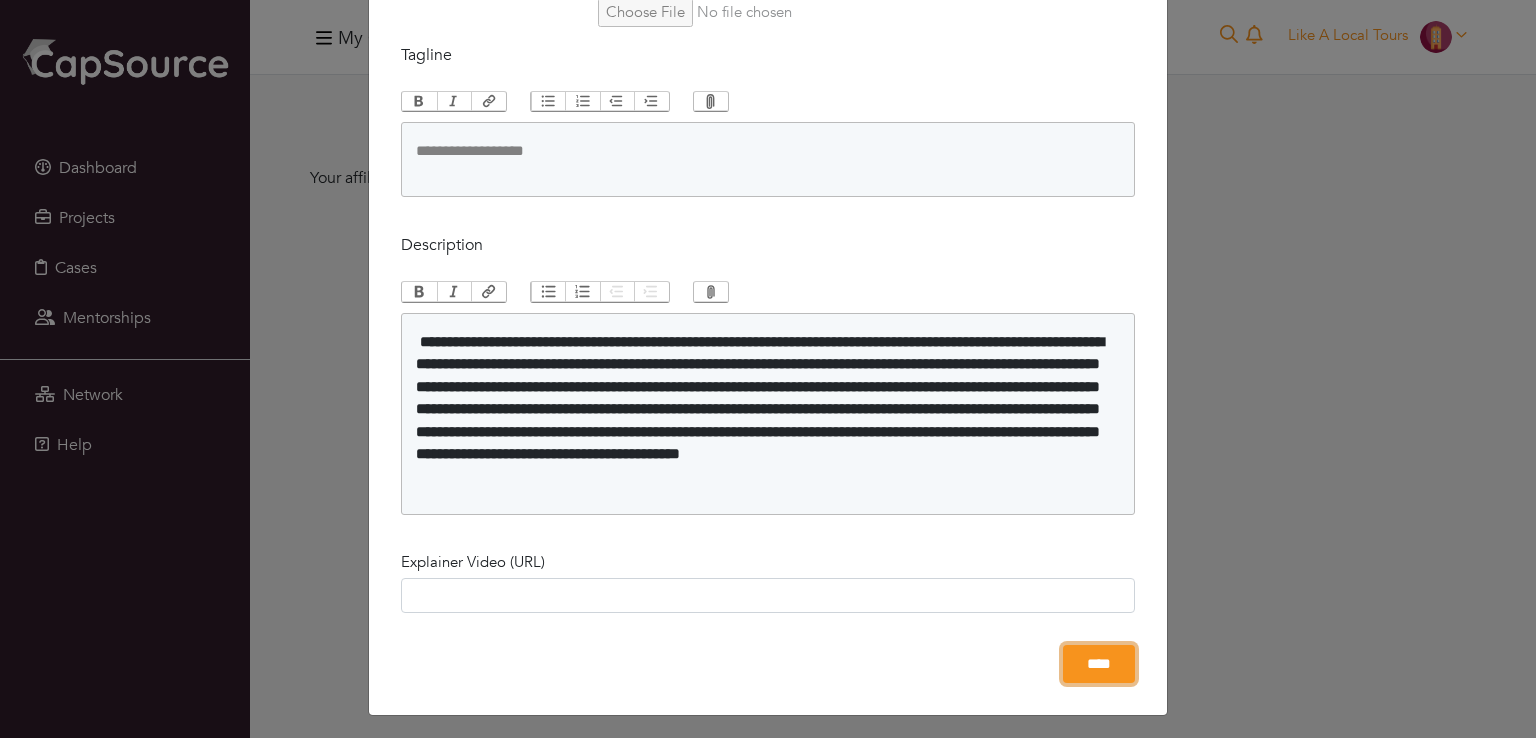 click on "****" at bounding box center [1099, 664] 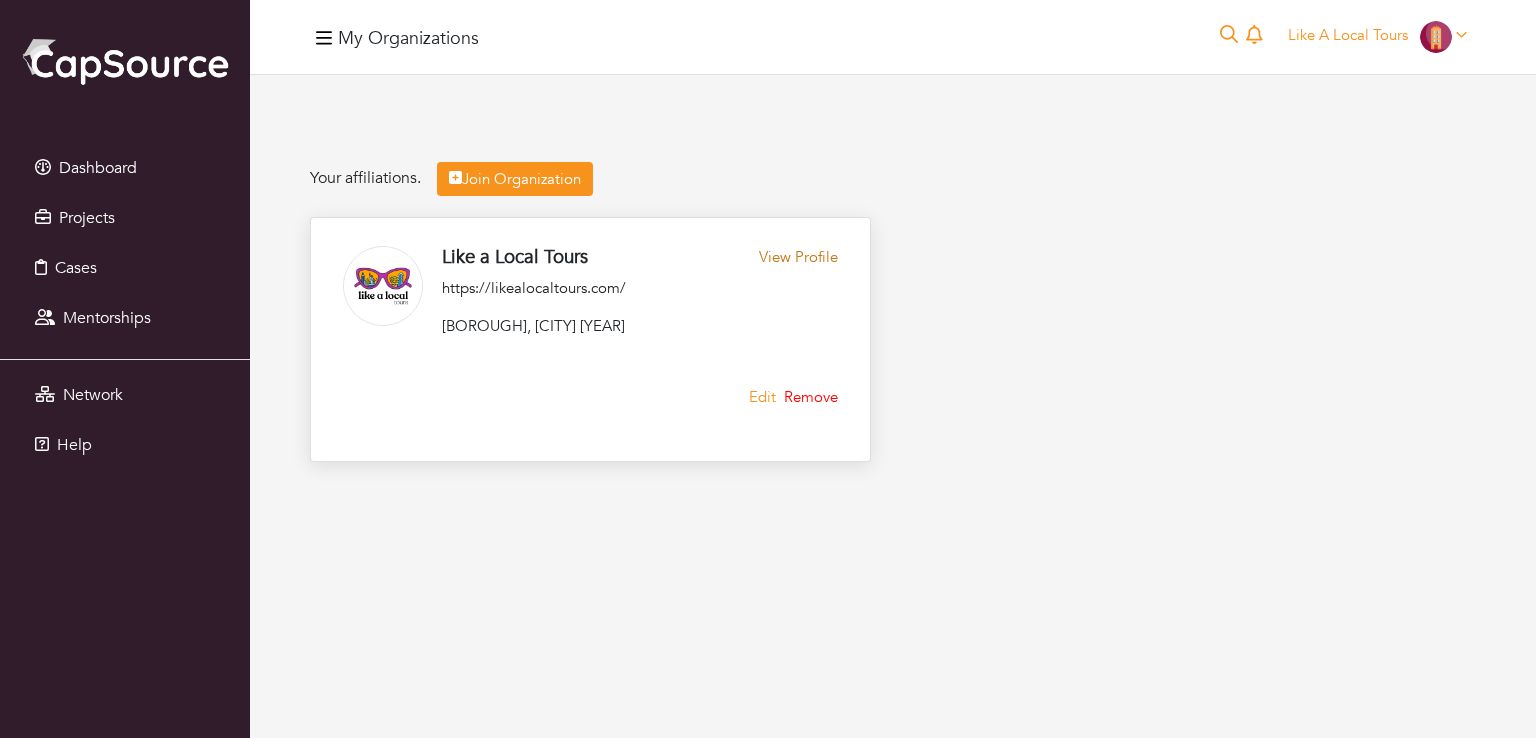 click on "View Profile" at bounding box center (798, 261) 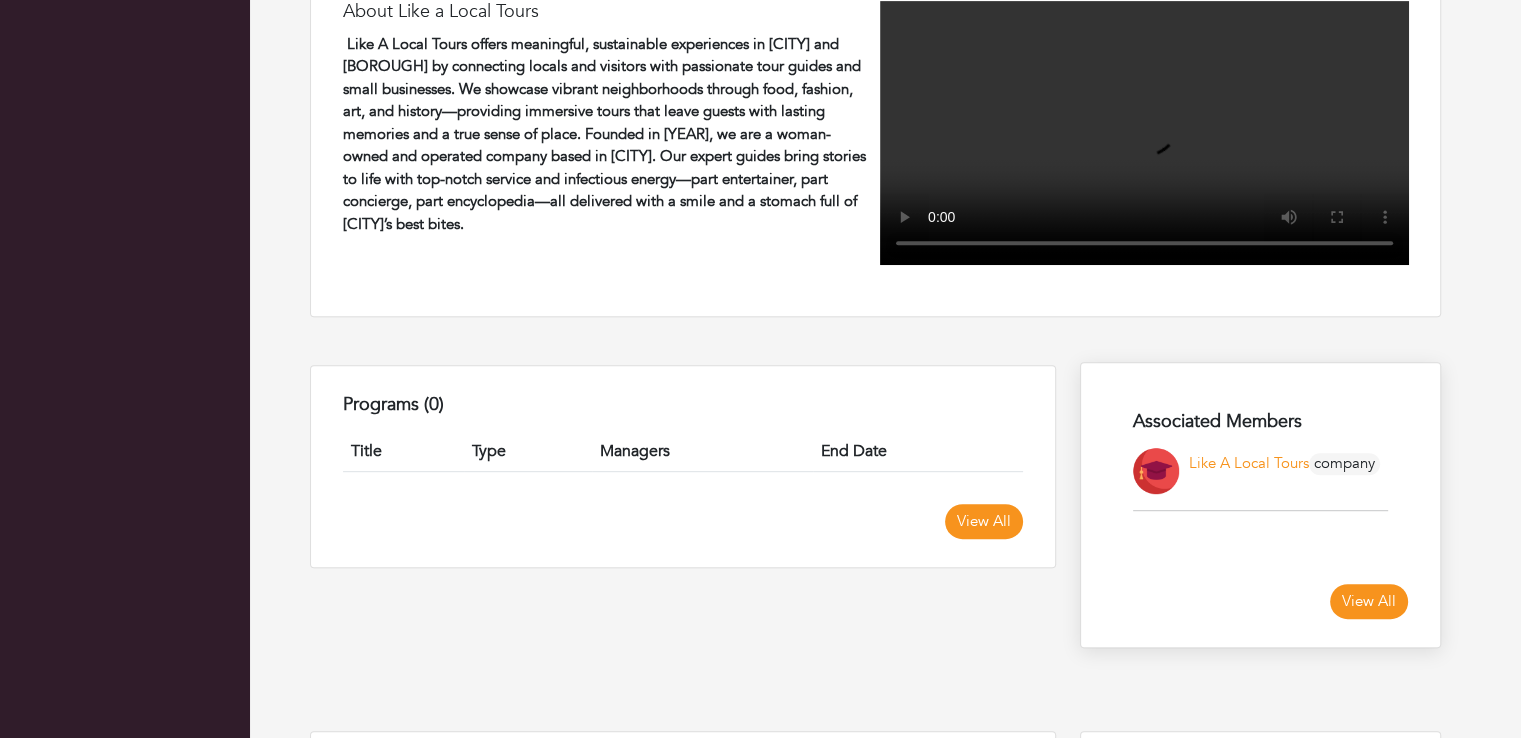 scroll, scrollTop: 0, scrollLeft: 0, axis: both 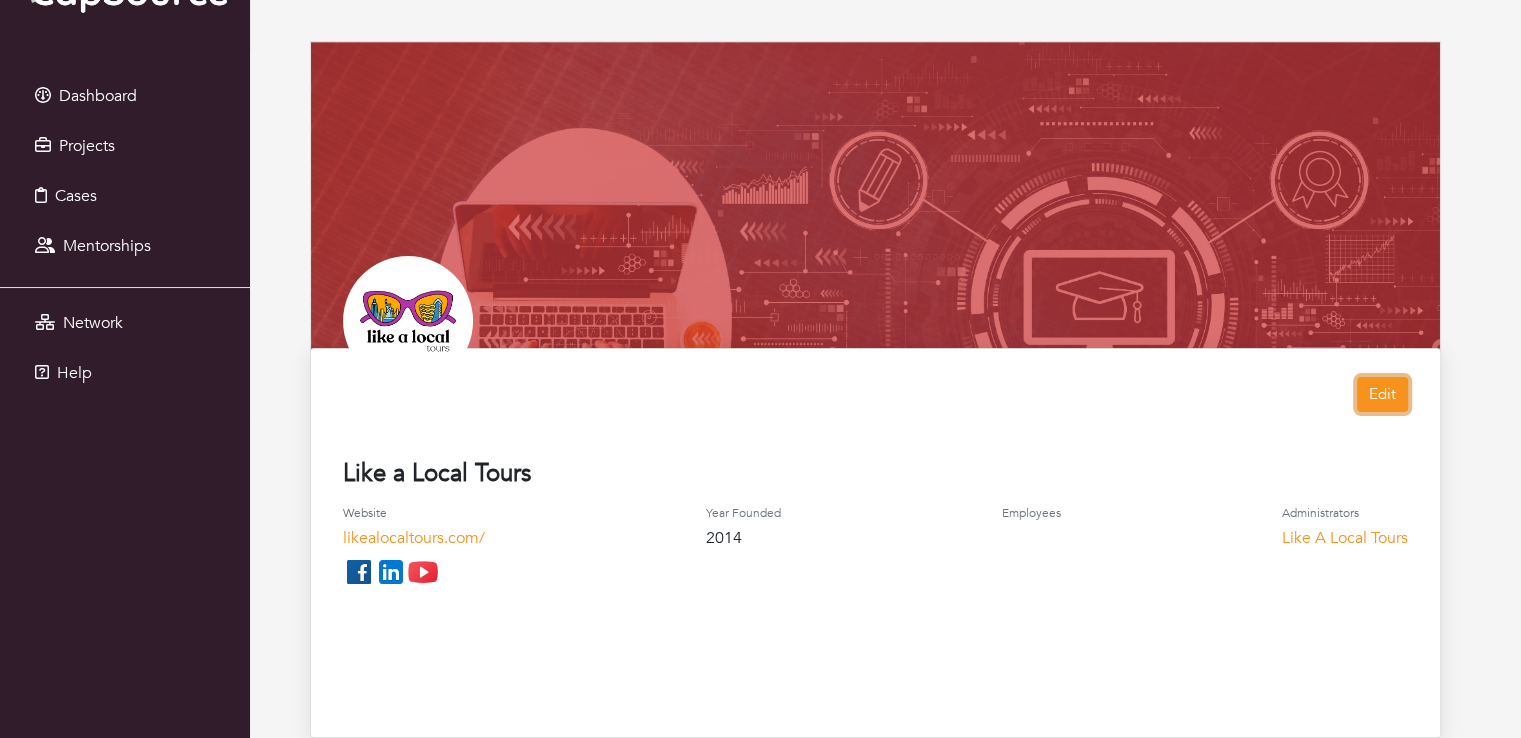 click on "Edit" at bounding box center (1382, 394) 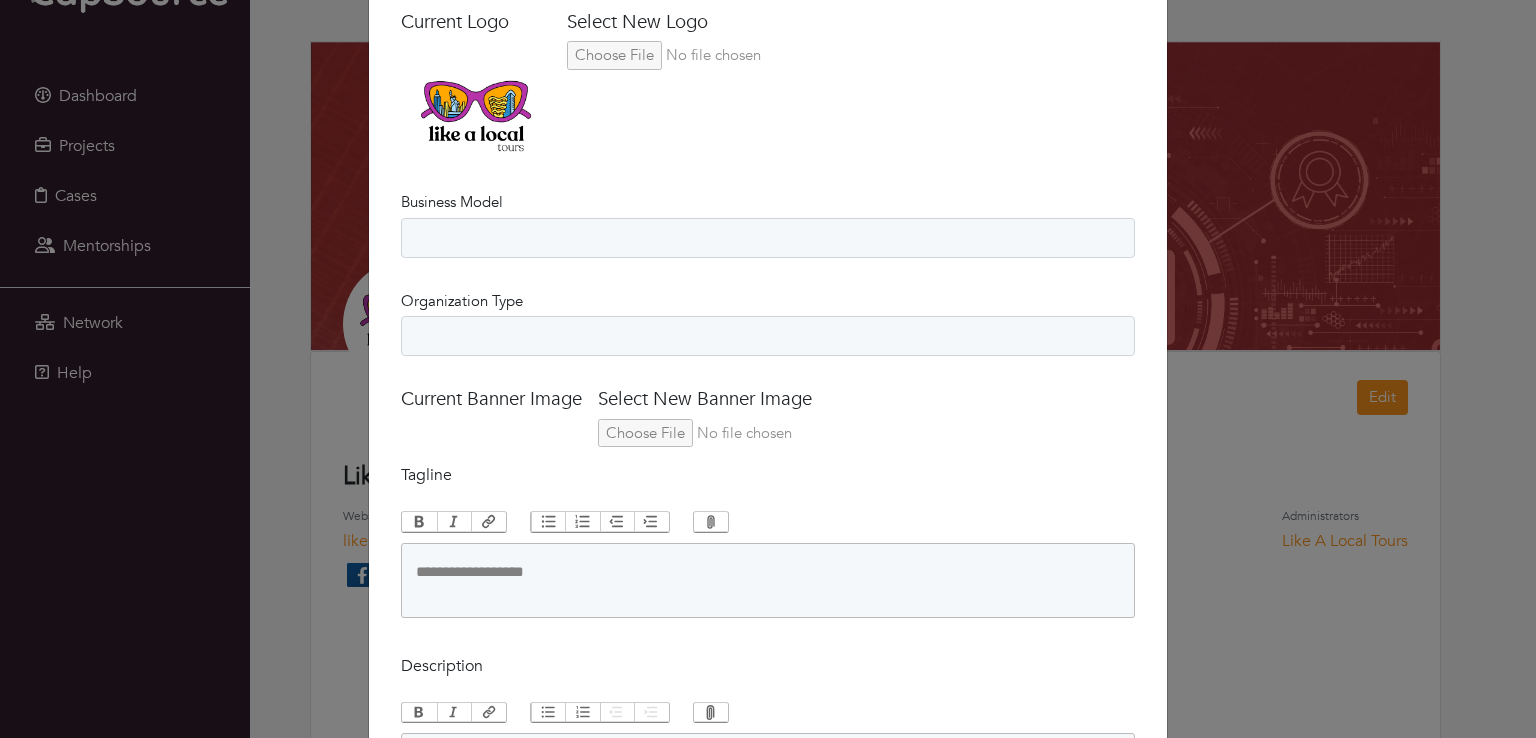 scroll, scrollTop: 2008, scrollLeft: 0, axis: vertical 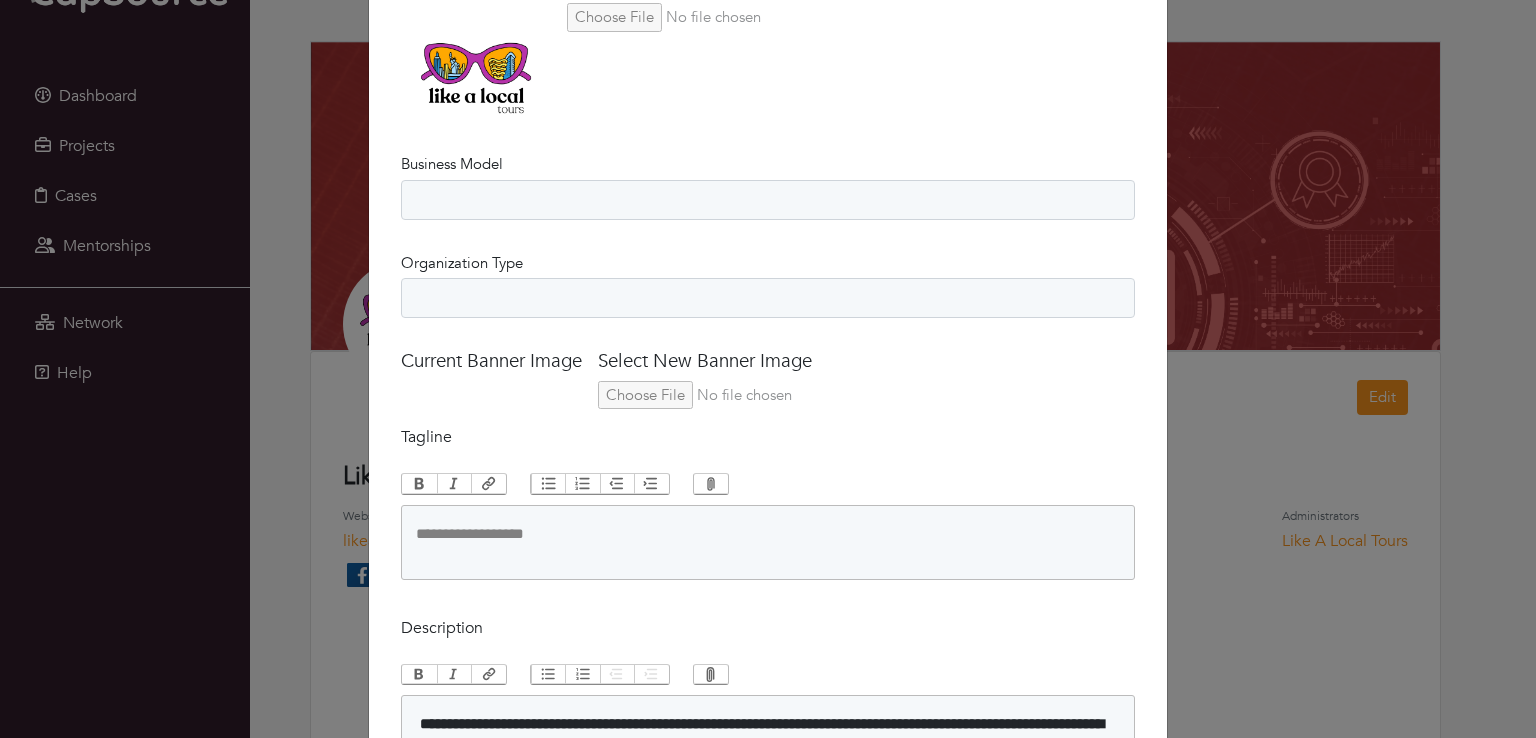 click at bounding box center [734, 395] 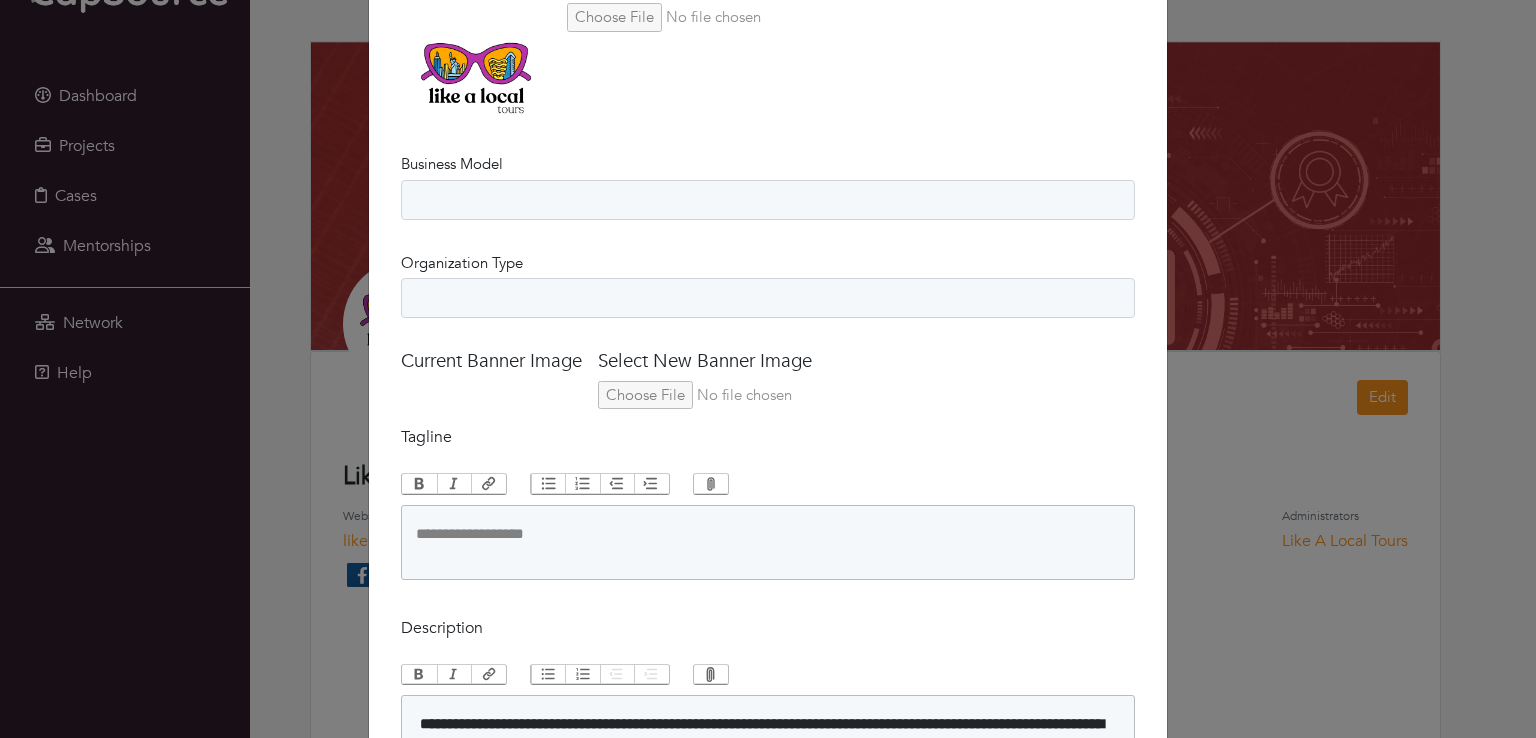 type on "**********" 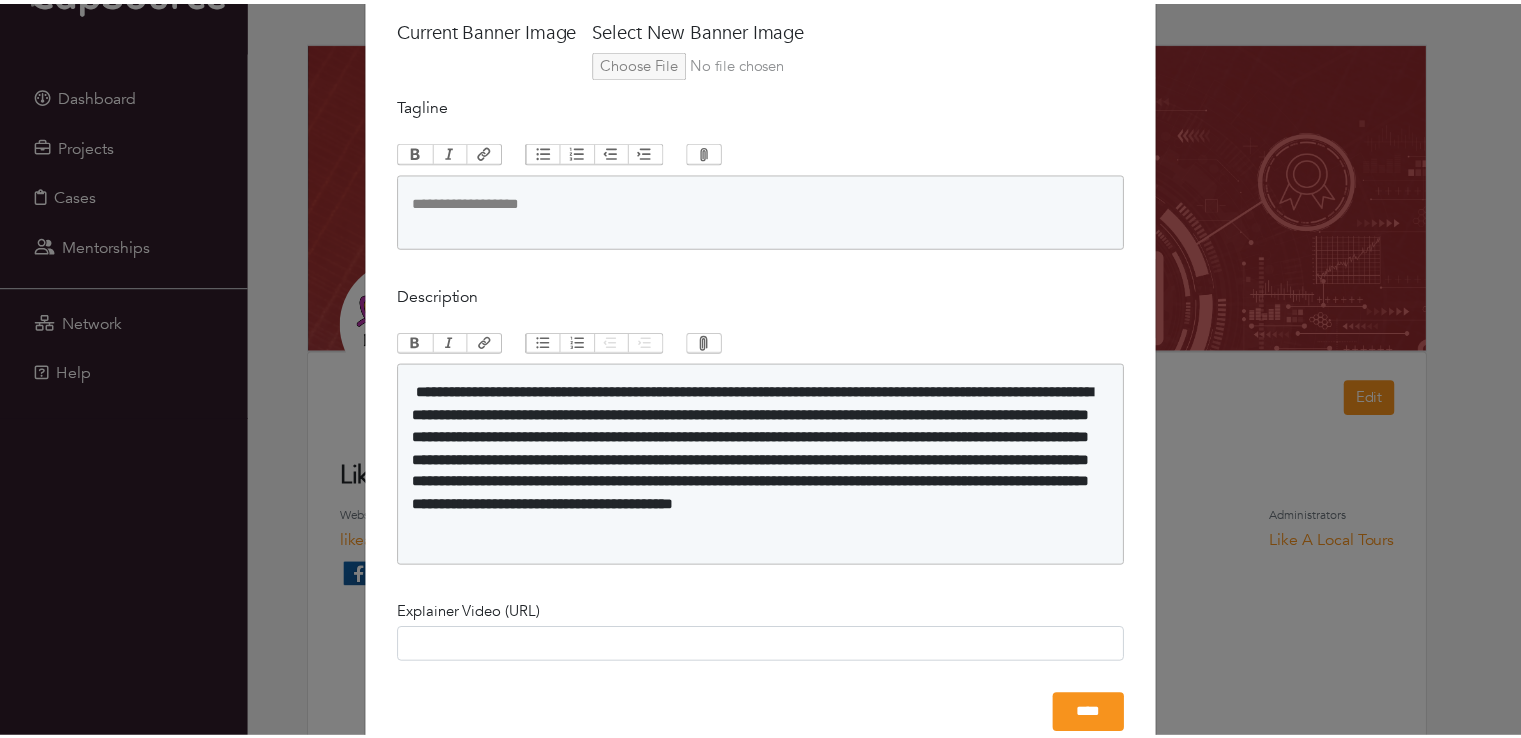 scroll, scrollTop: 2392, scrollLeft: 0, axis: vertical 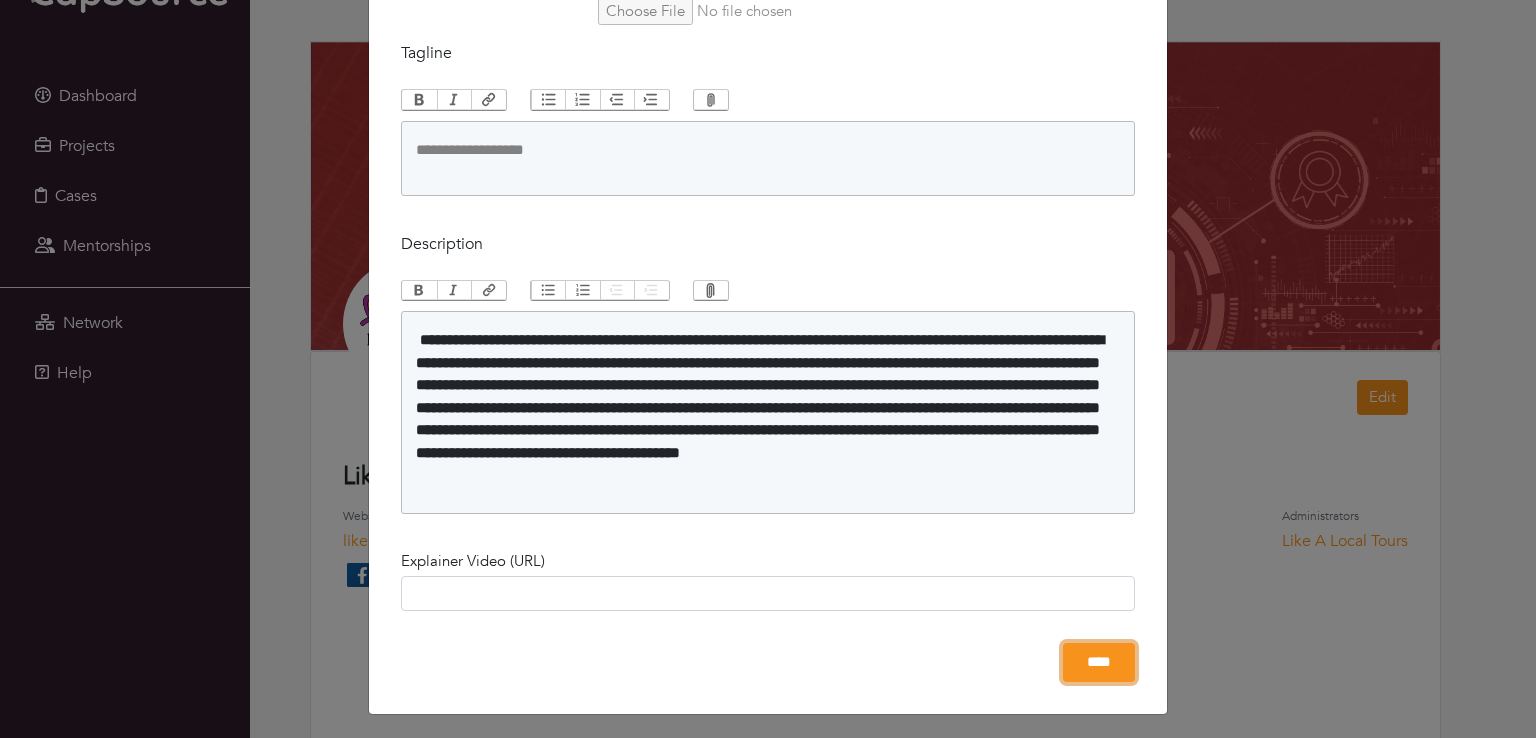 click on "****" at bounding box center [1099, 662] 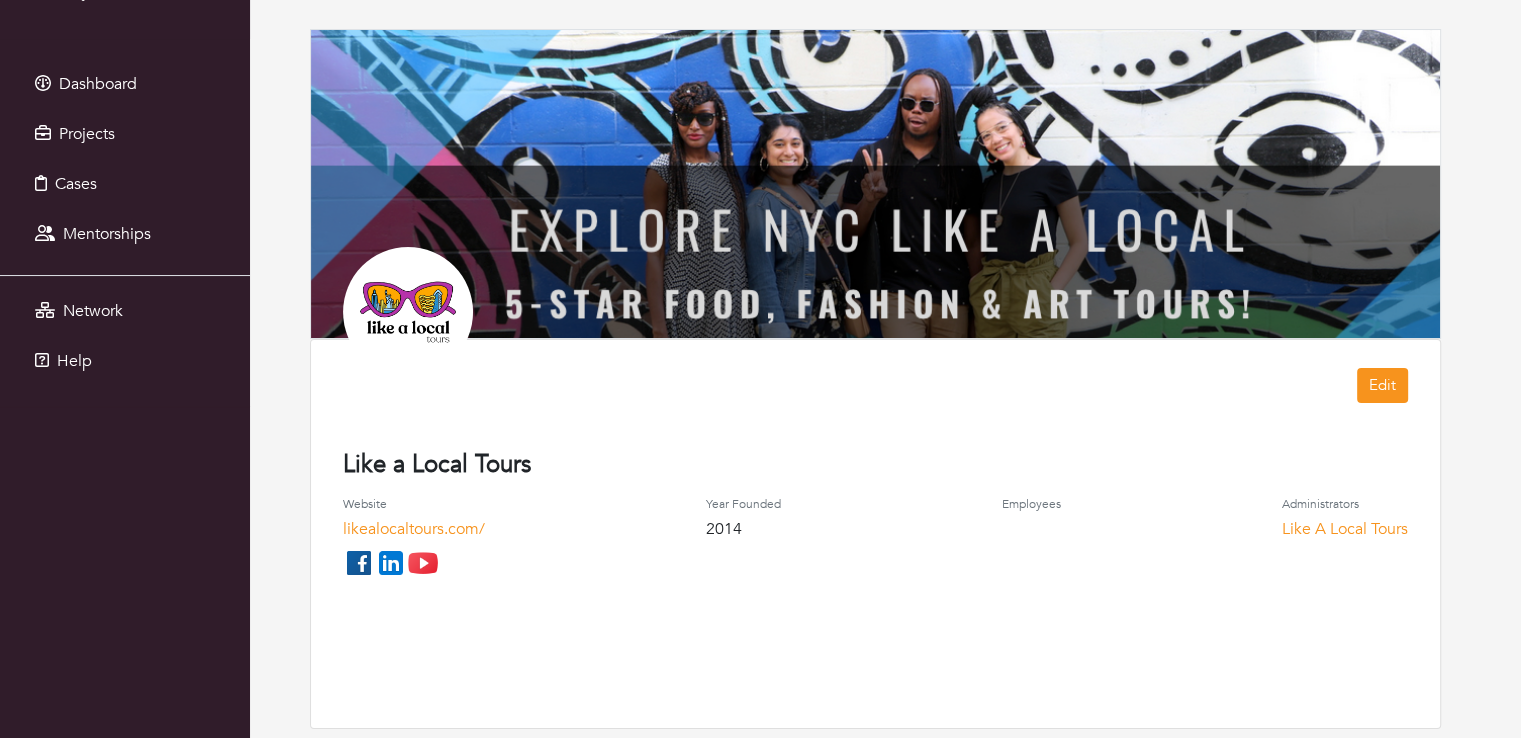 scroll, scrollTop: 86, scrollLeft: 0, axis: vertical 